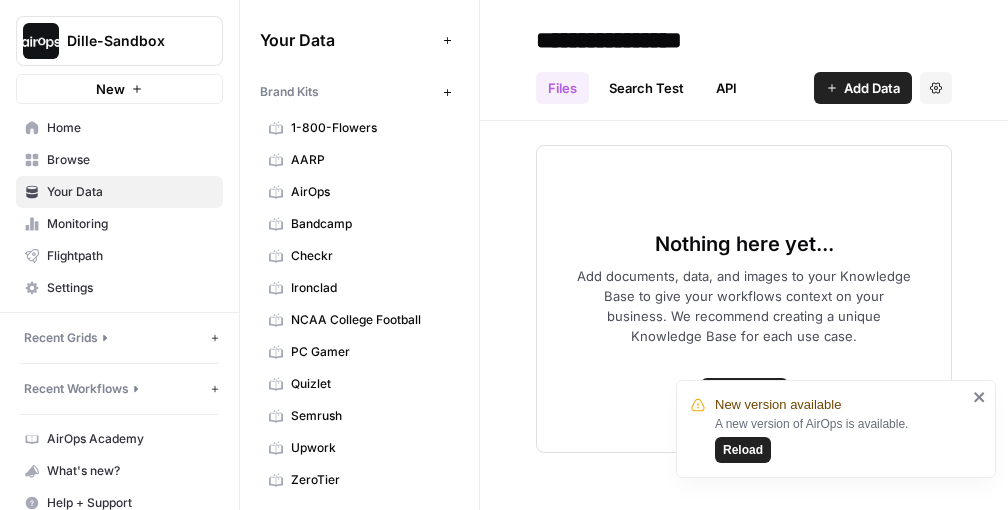 scroll, scrollTop: 0, scrollLeft: 0, axis: both 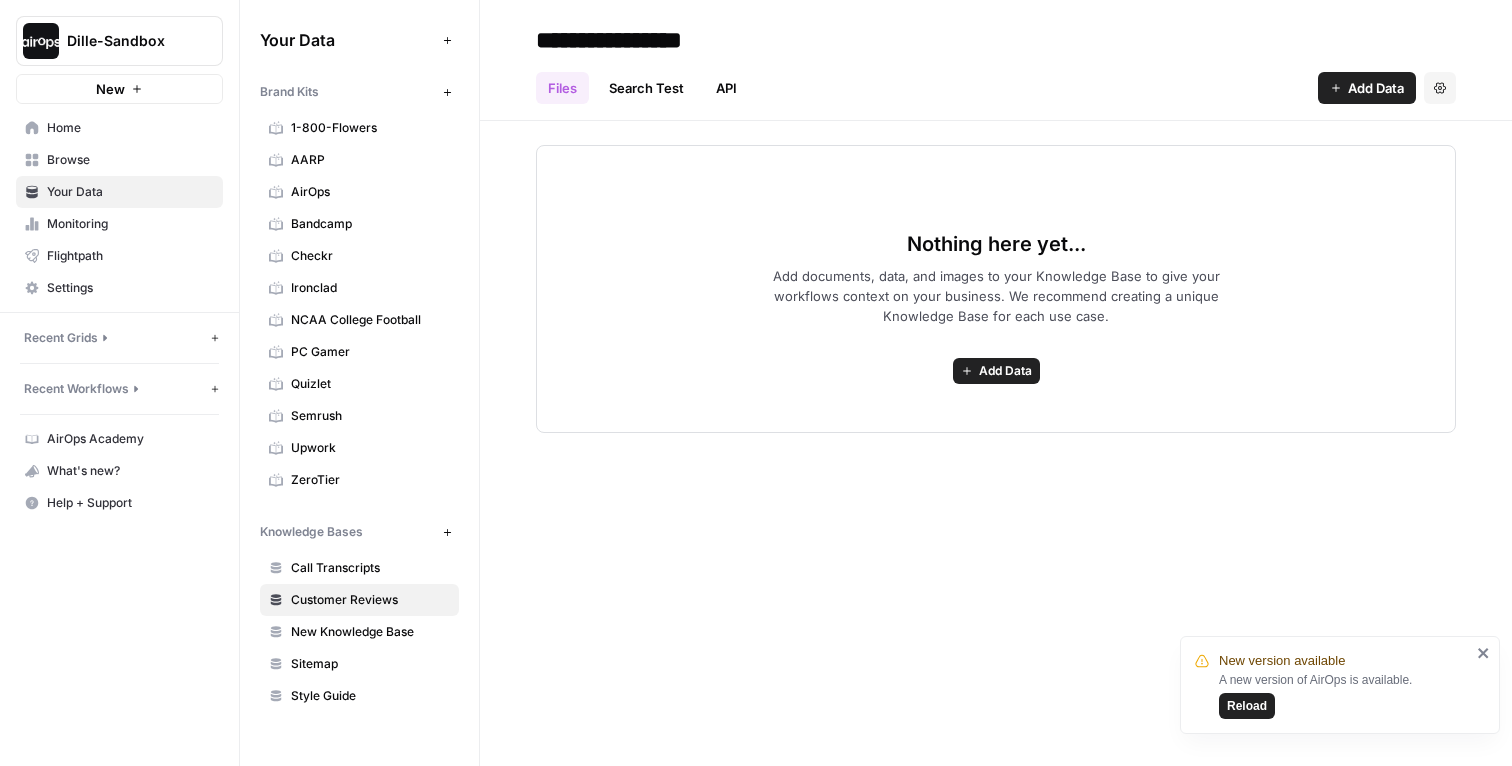 click on "Reload" at bounding box center [1247, 706] 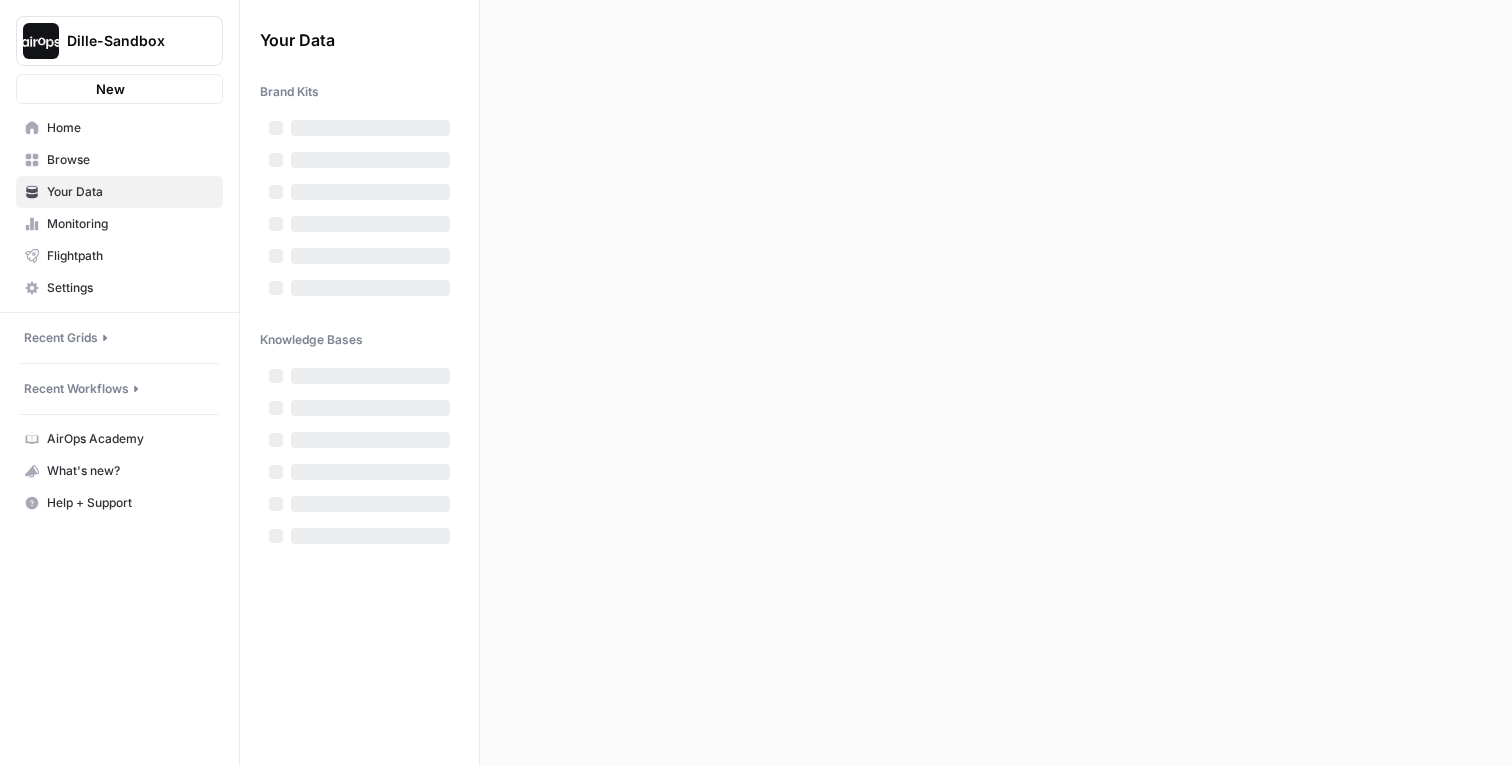 scroll, scrollTop: 0, scrollLeft: 0, axis: both 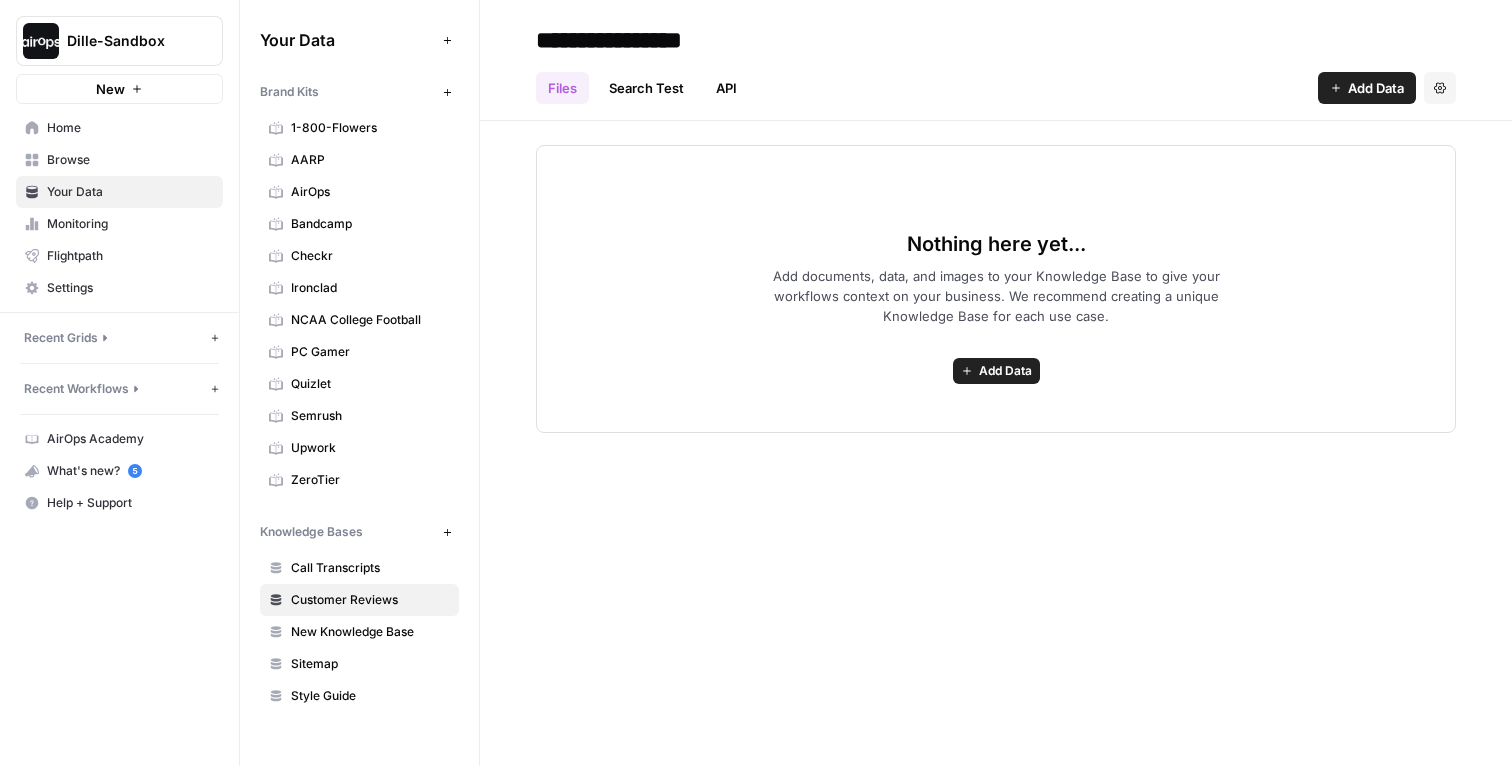 click on "Home" at bounding box center (130, 128) 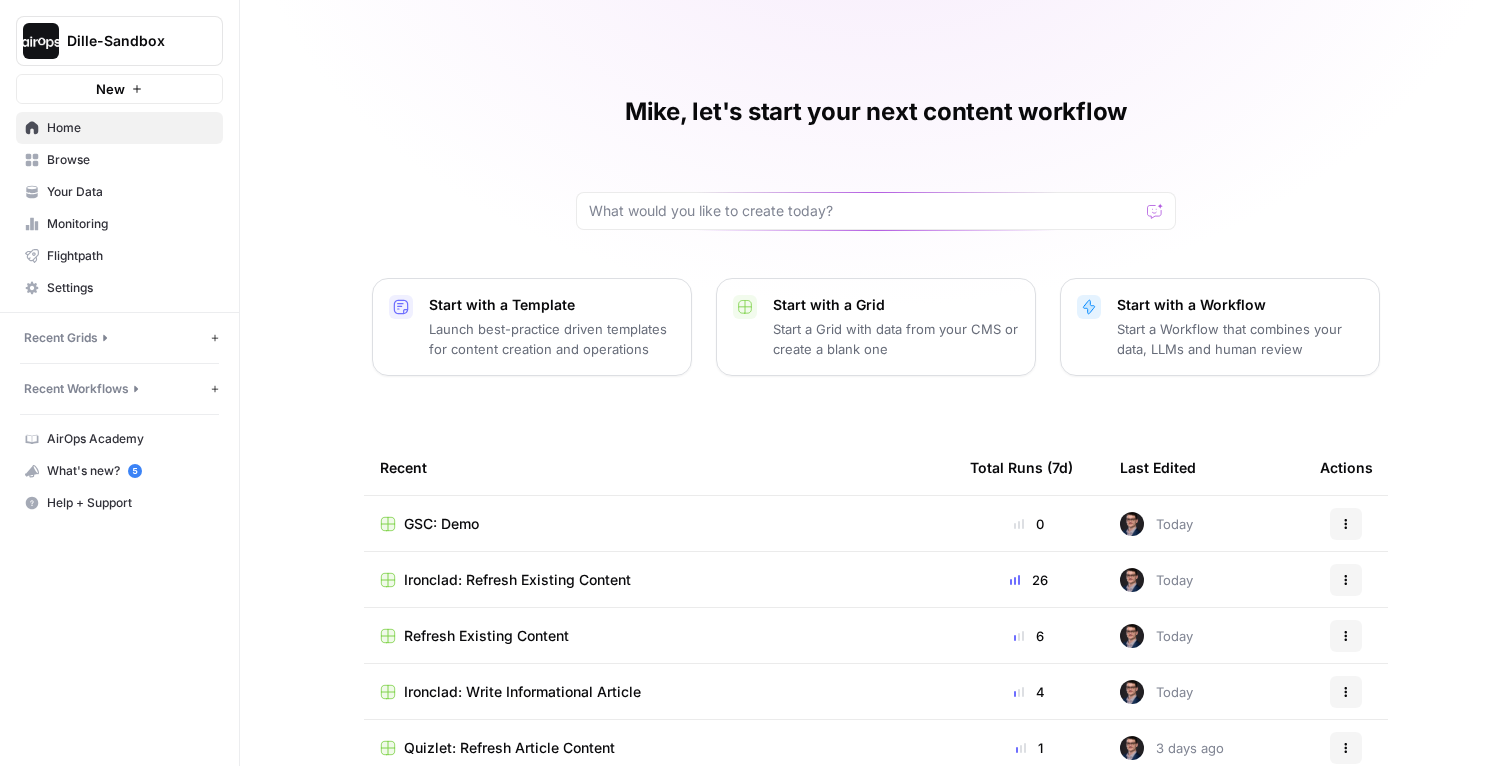 click on "Recent Grids" at bounding box center (61, 338) 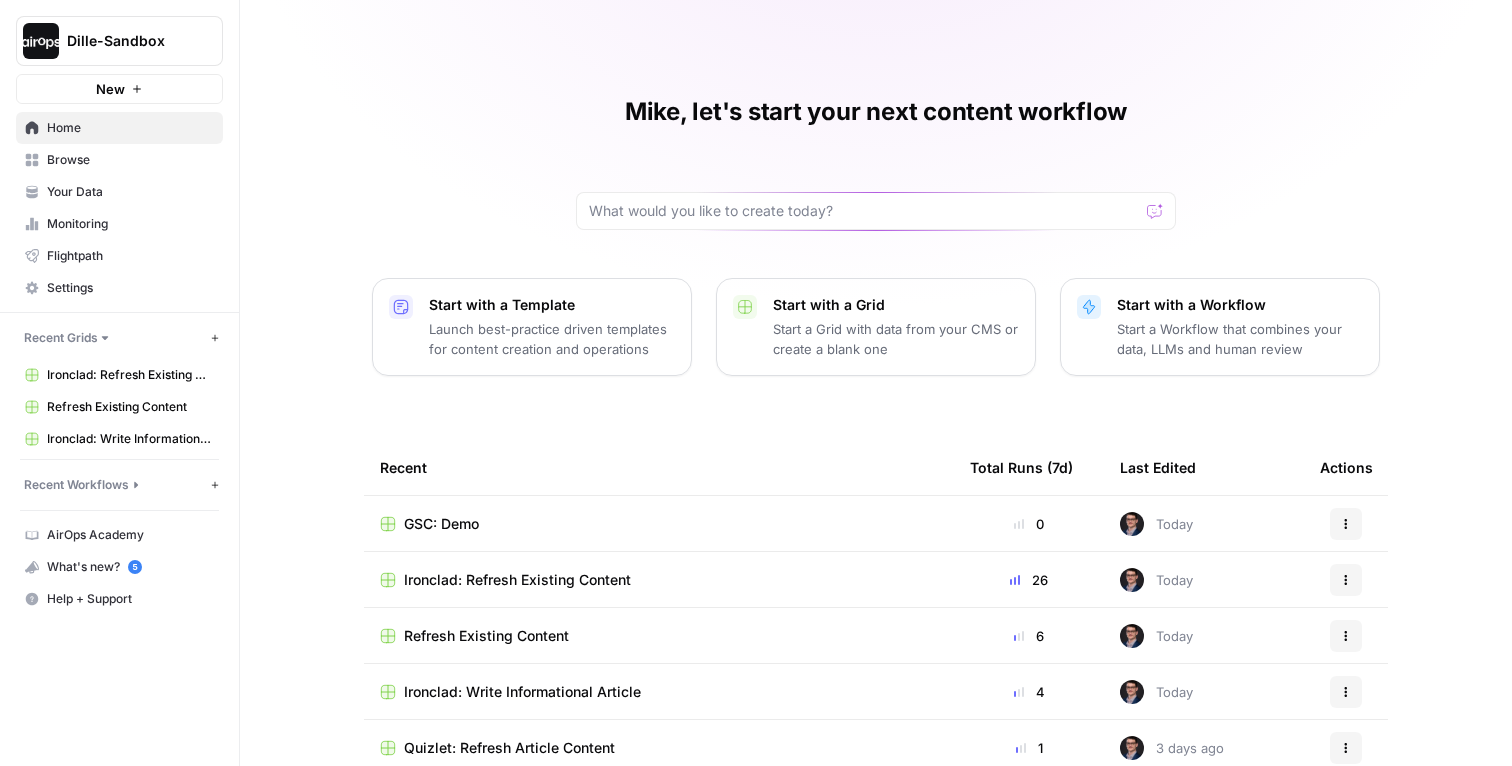 click on "Ironclad: Refresh Existing Content" at bounding box center [130, 375] 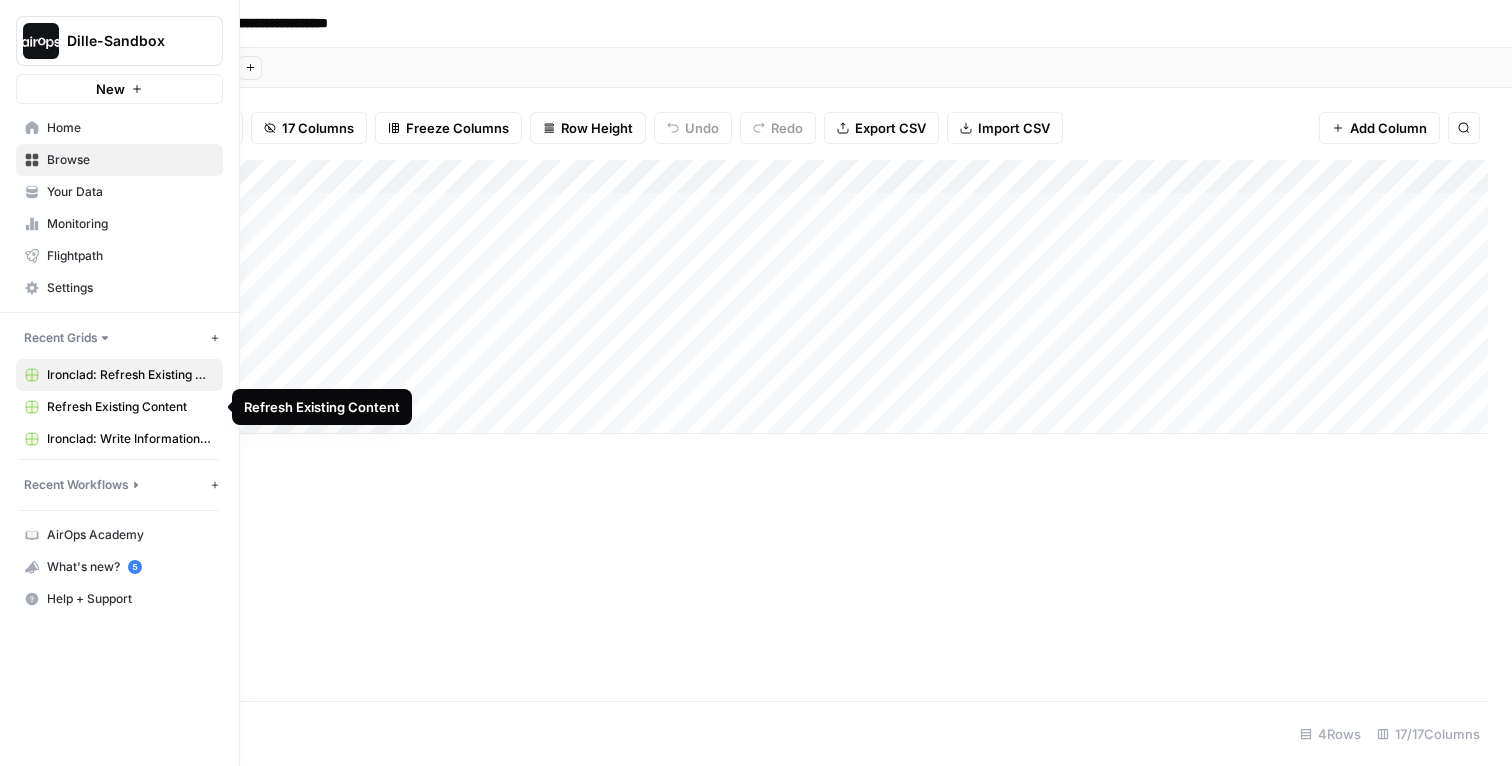 click on "Ironclad: Write Informational Article" at bounding box center (130, 439) 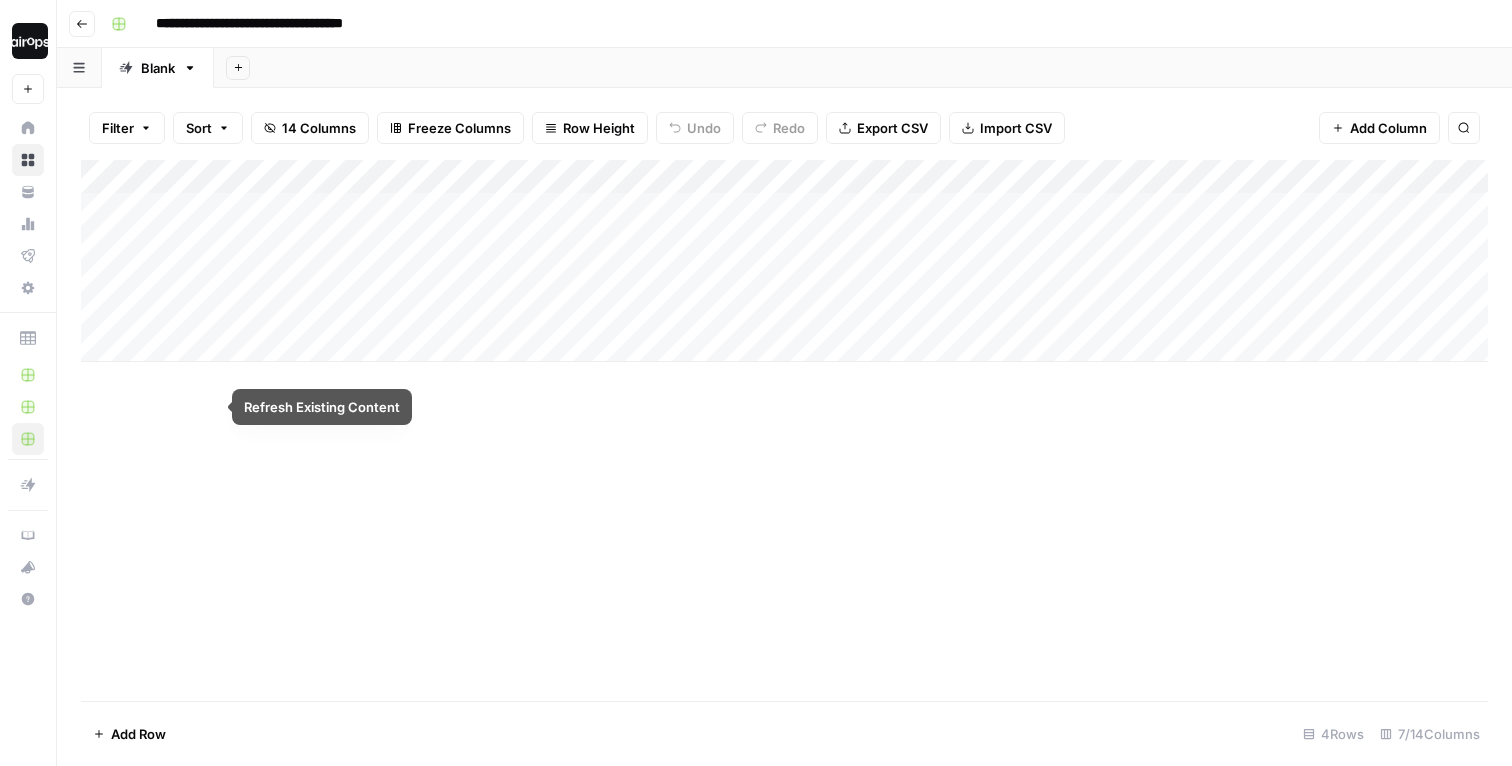 click on "Add Column" at bounding box center (784, 430) 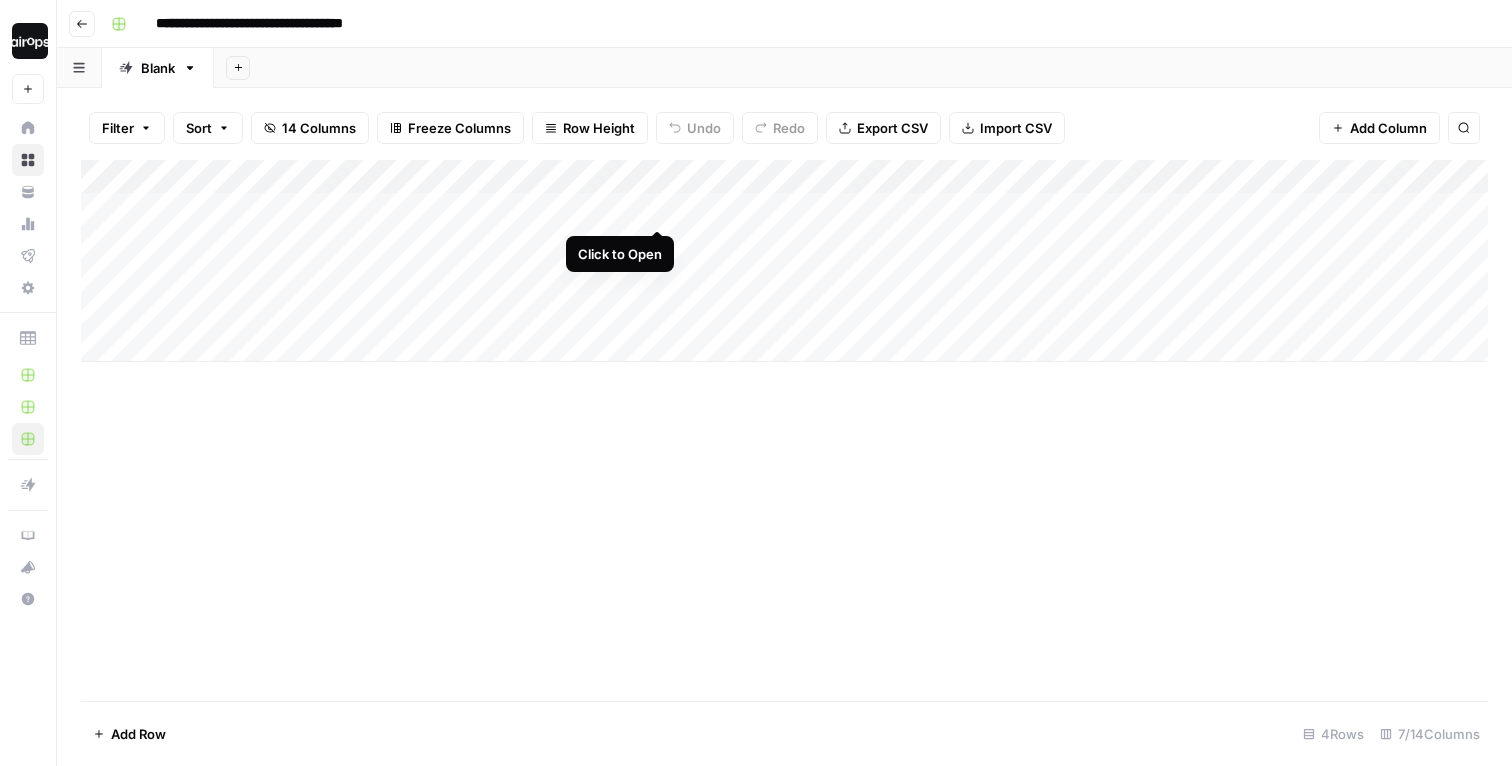 click on "Add Column" at bounding box center [784, 261] 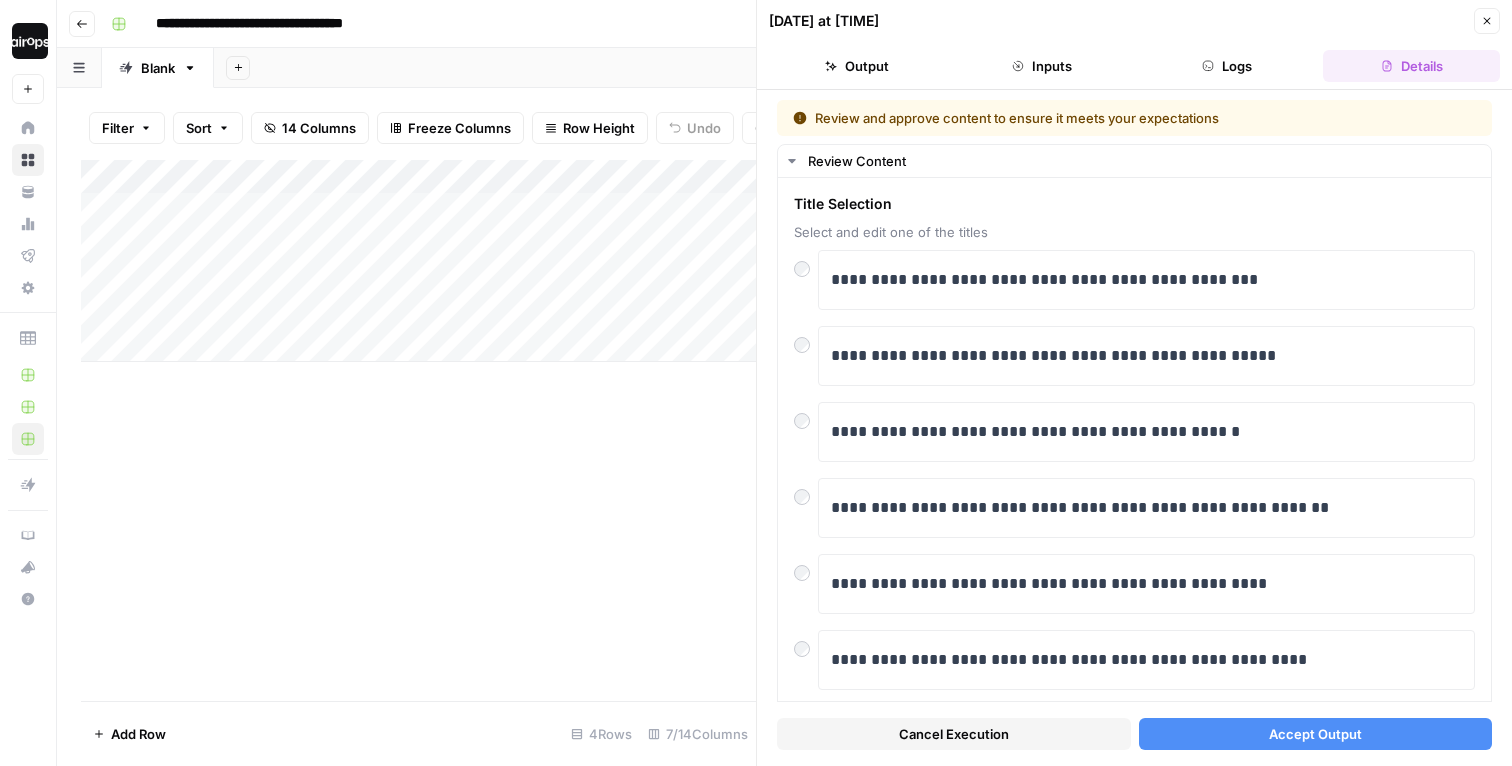 click on "Accept Output" at bounding box center [1316, 734] 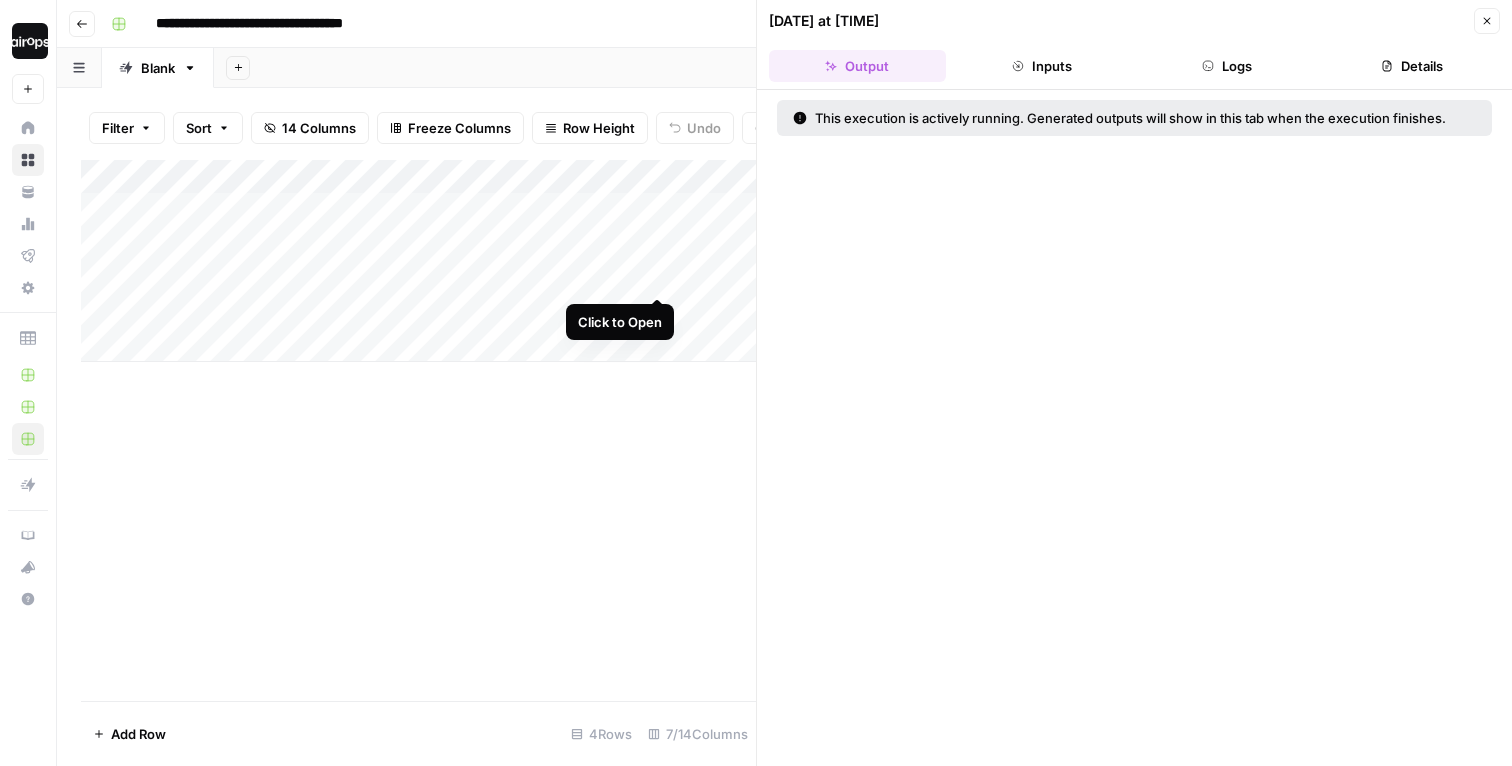 click on "Add Column" at bounding box center [418, 261] 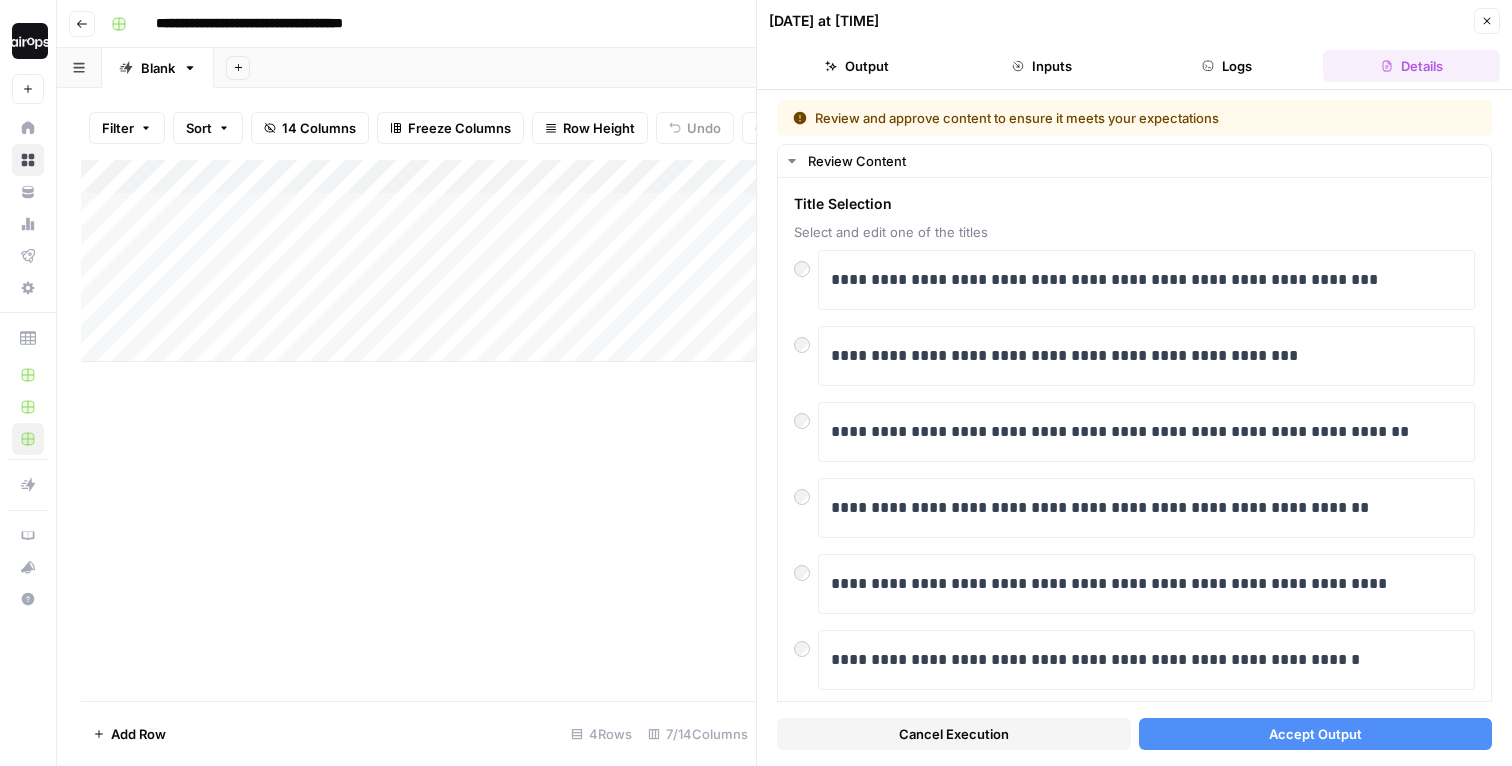 click on "Accept Output" at bounding box center (1315, 734) 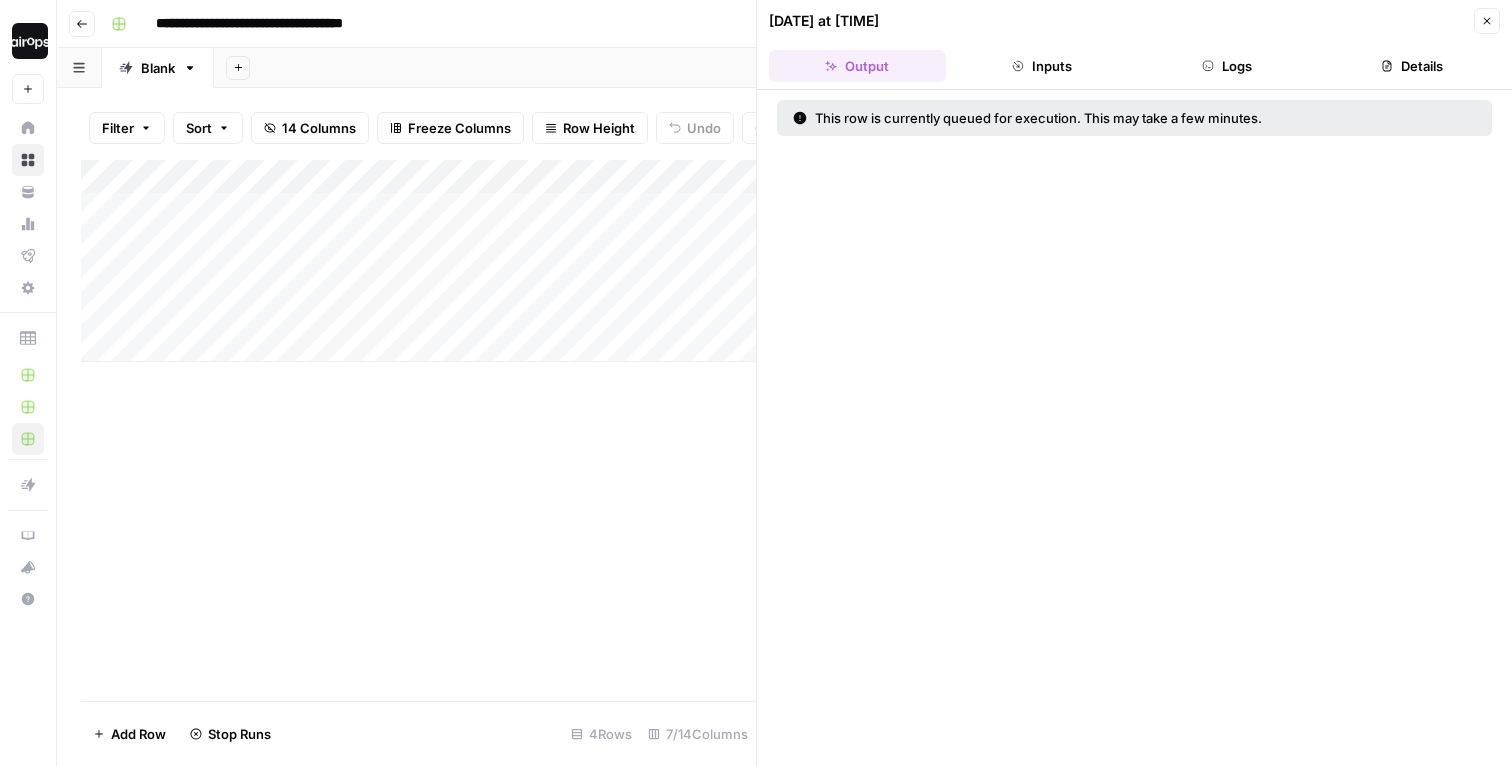 click on "Add Column" at bounding box center [418, 261] 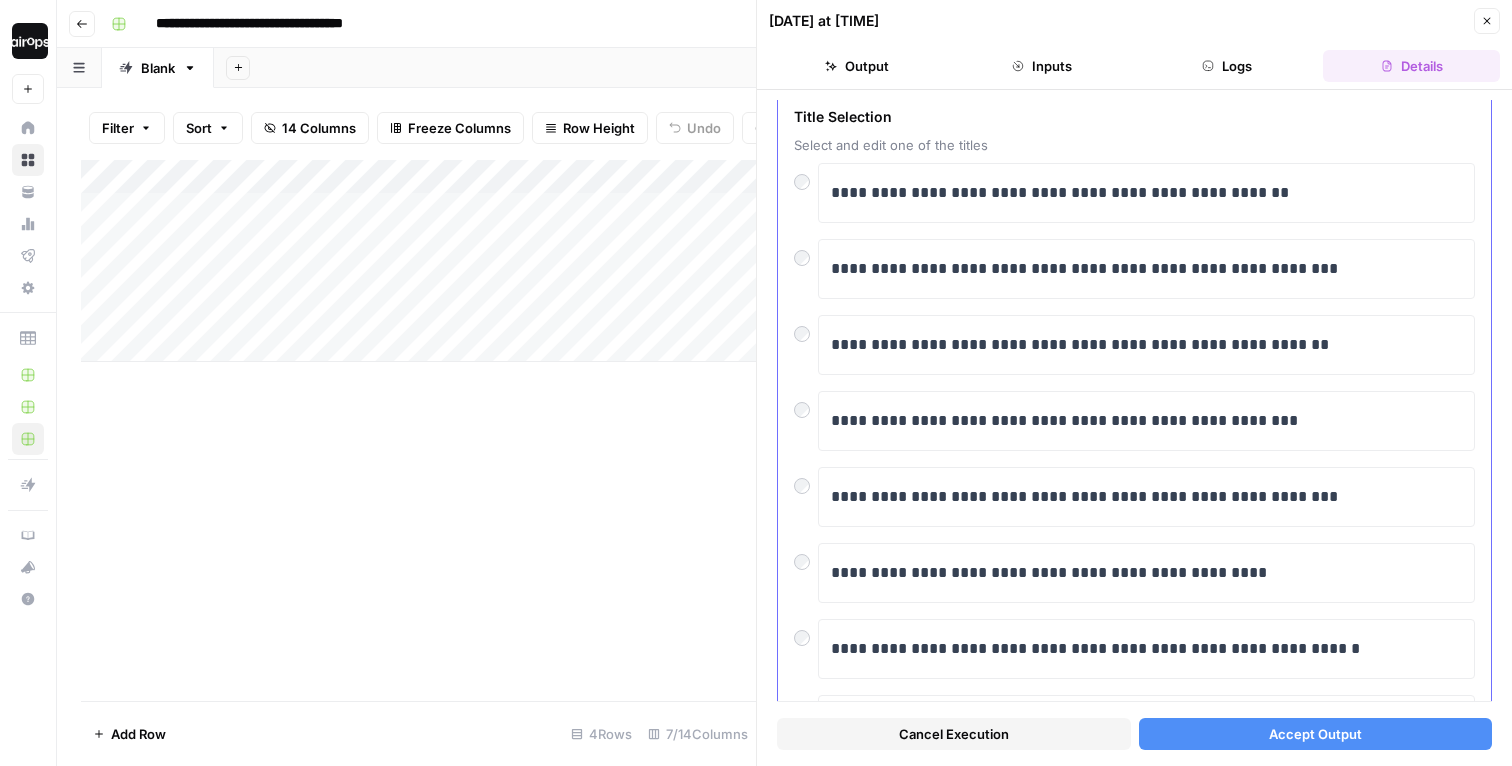 scroll, scrollTop: 128, scrollLeft: 0, axis: vertical 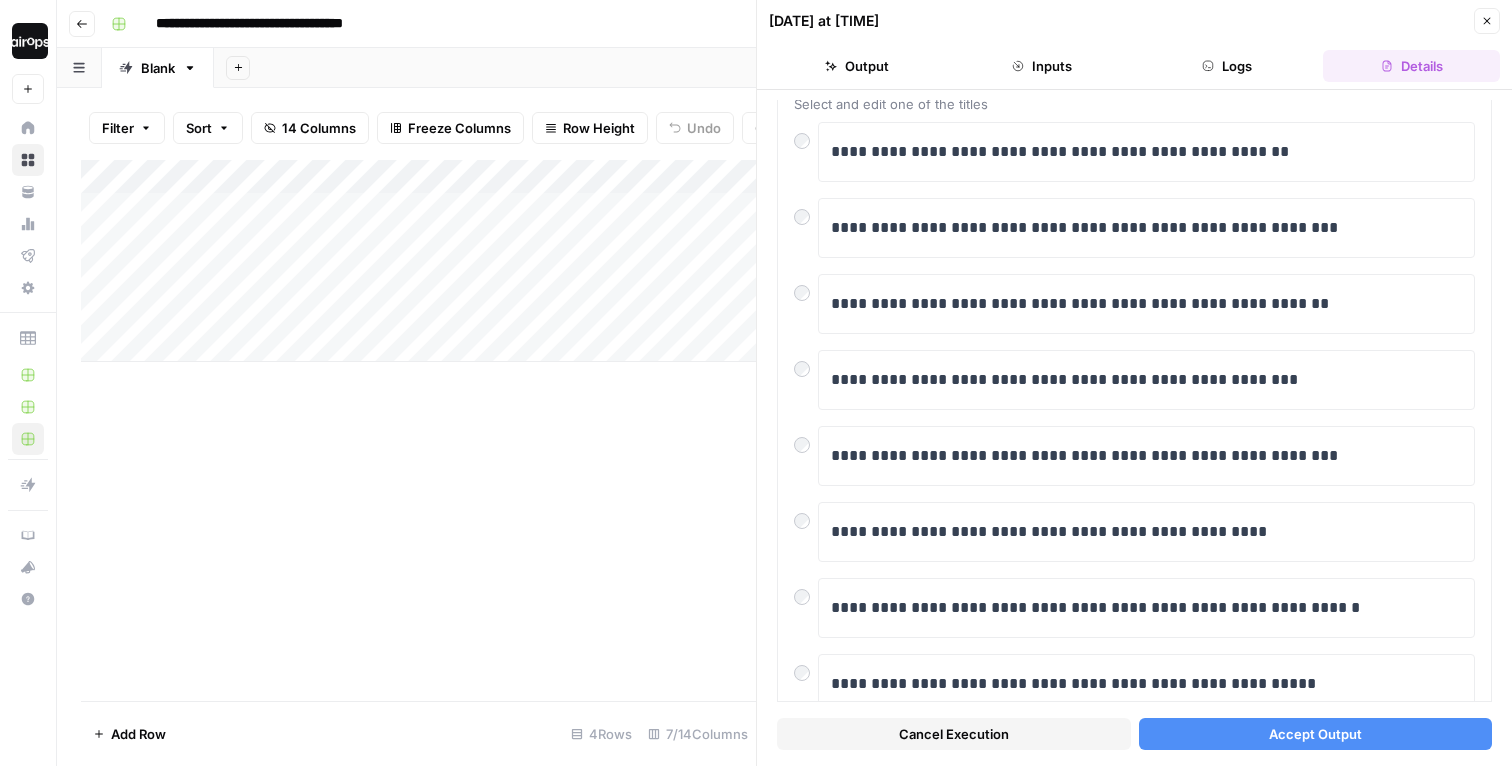 click on "Accept Output" at bounding box center [1315, 734] 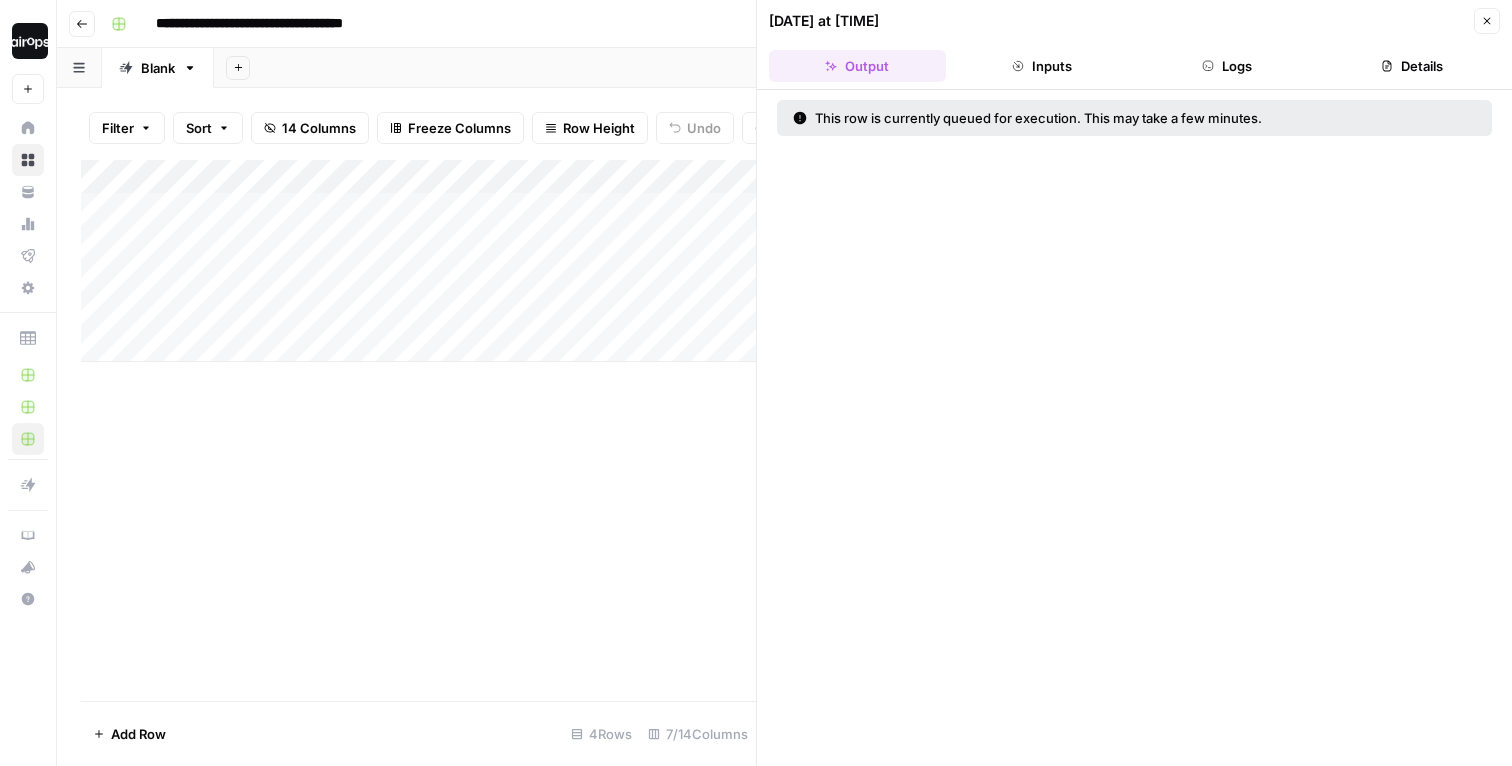 click on "Add Column" at bounding box center (418, 430) 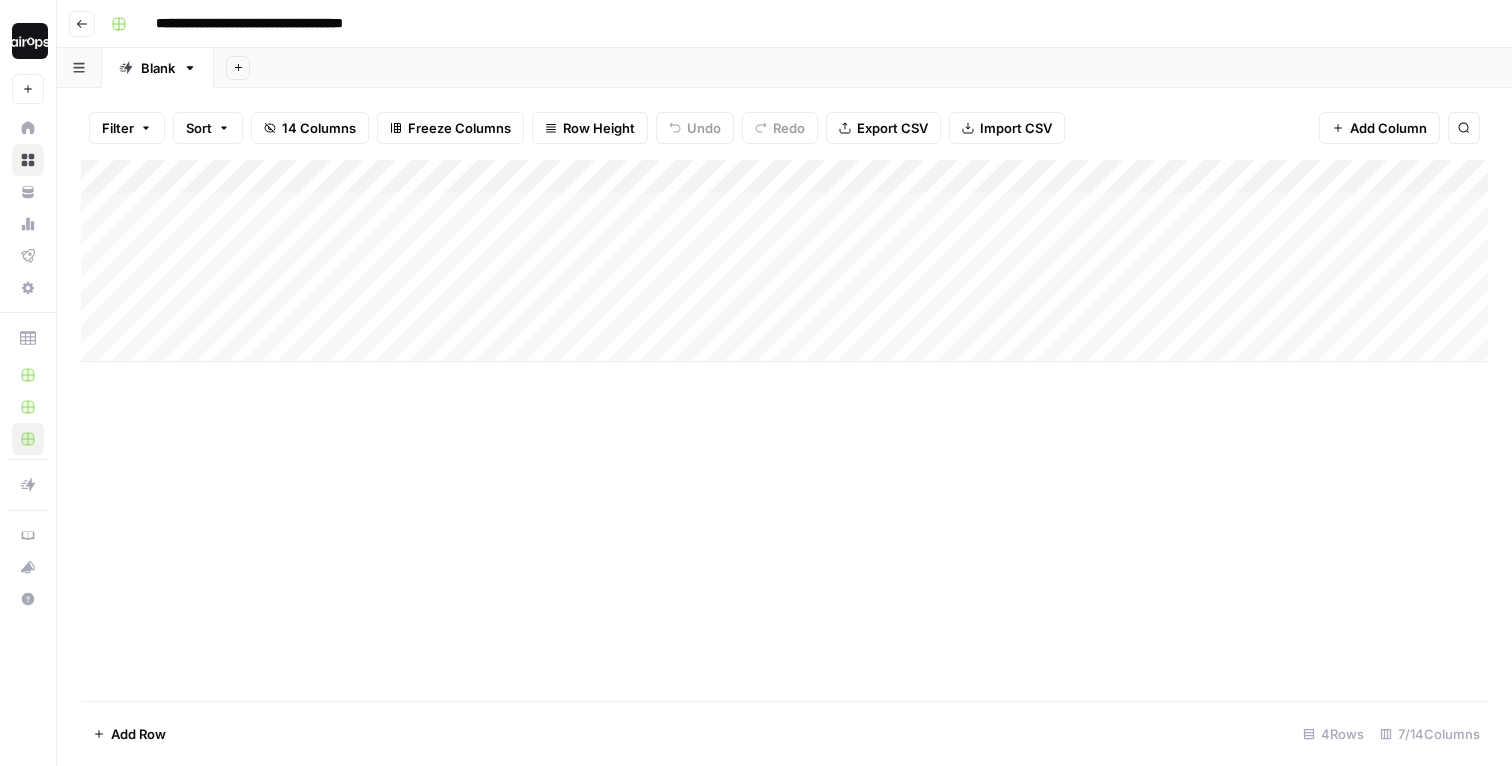 click on "Add Column" at bounding box center (784, 430) 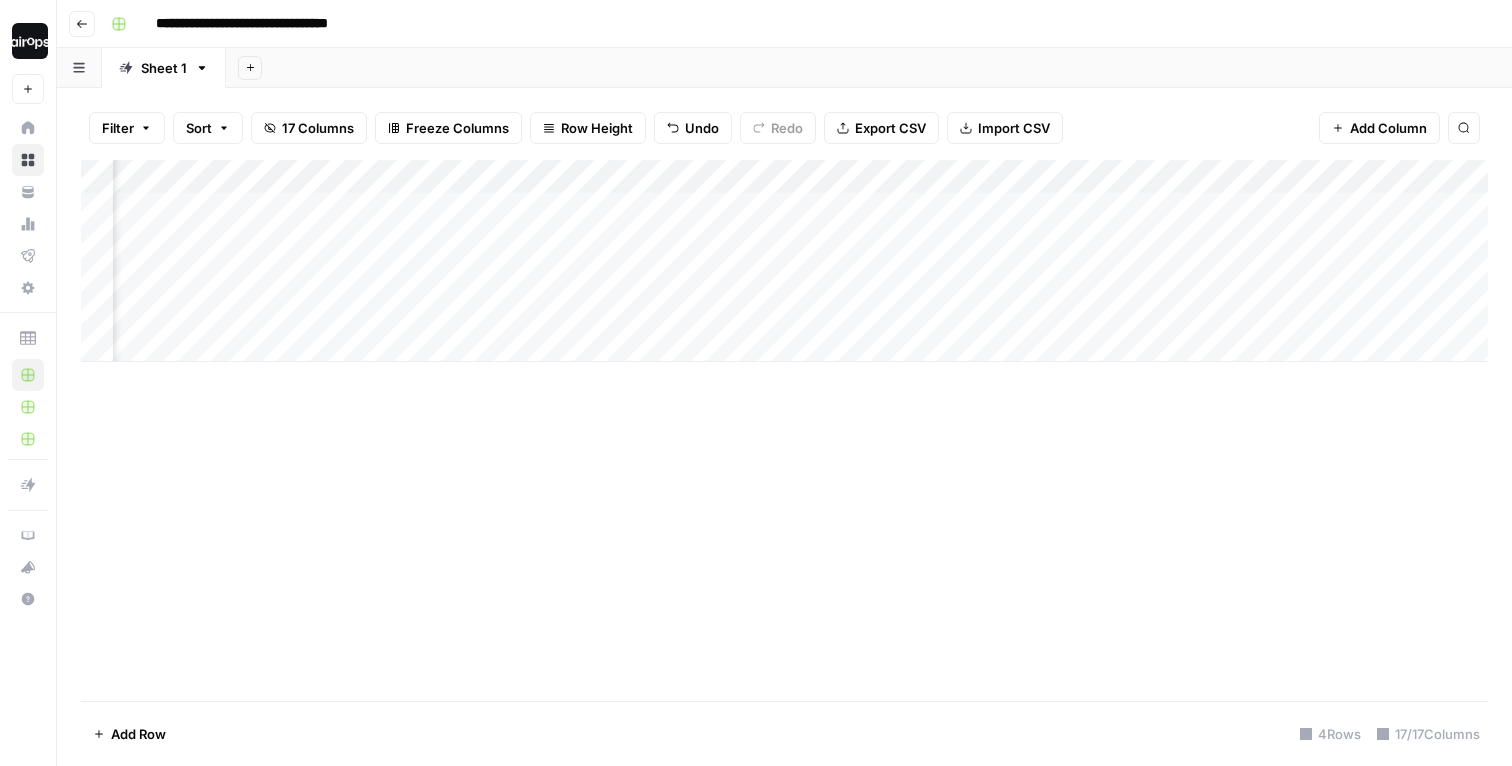 scroll, scrollTop: 0, scrollLeft: 0, axis: both 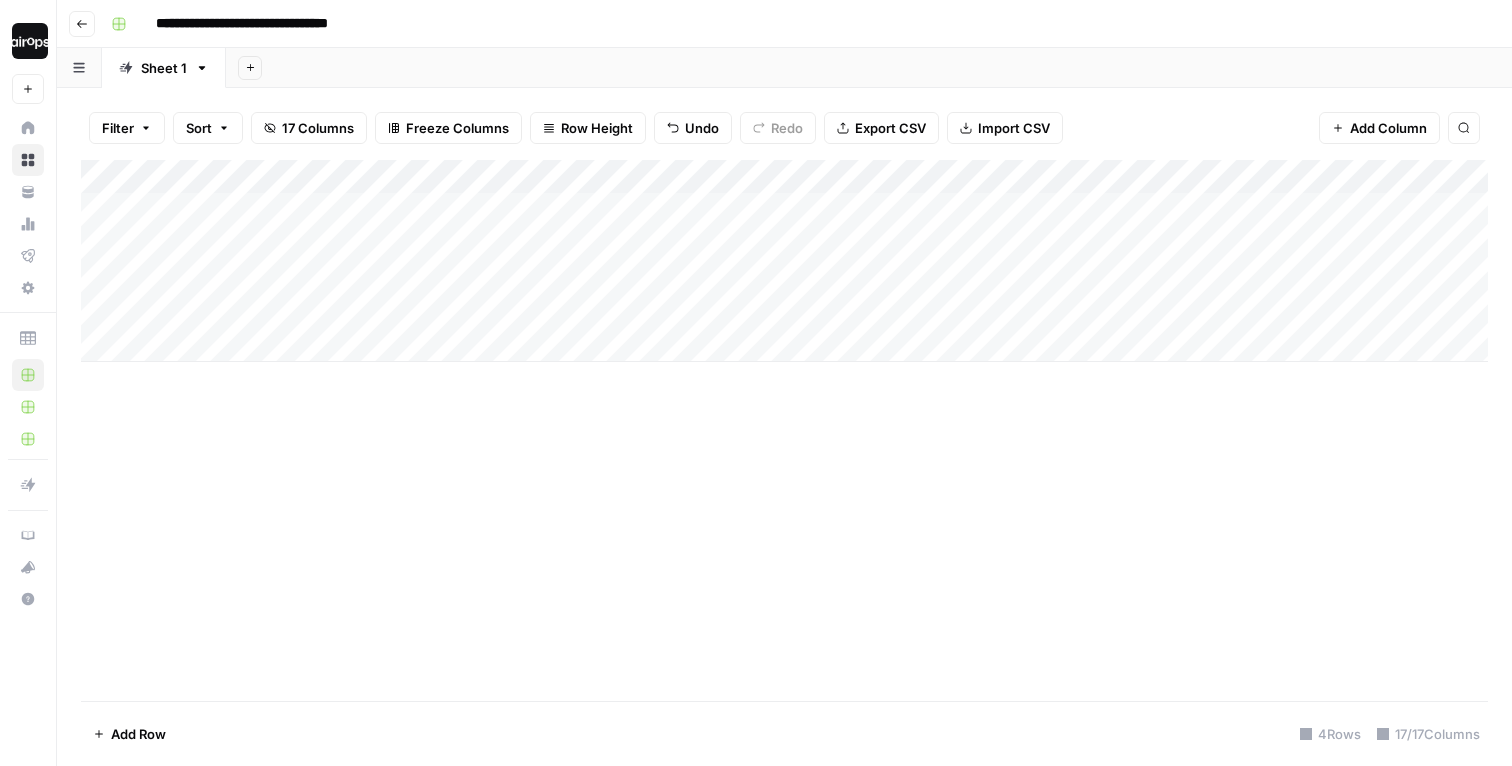 click on "Row Height" at bounding box center (597, 128) 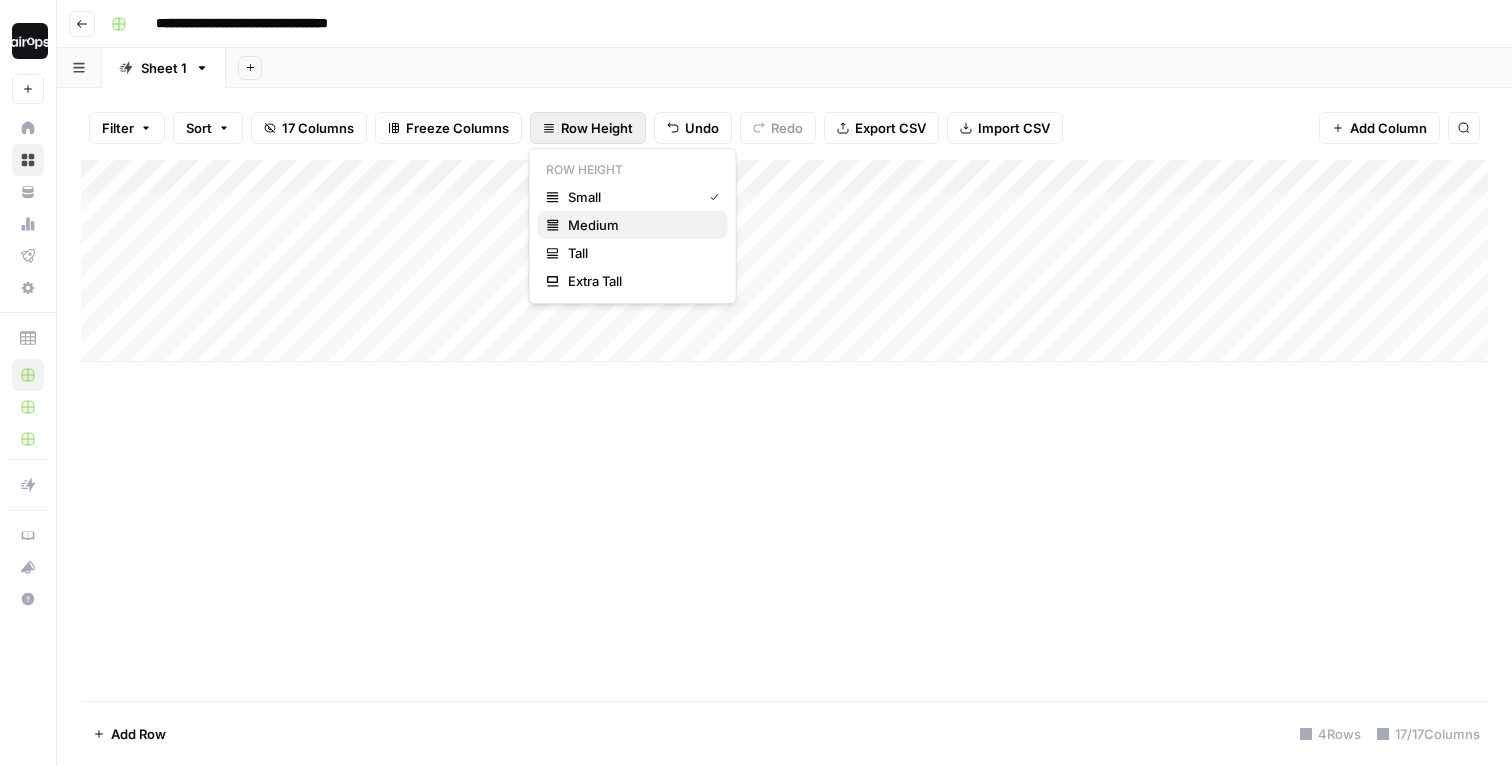 click on "Medium" at bounding box center [640, 225] 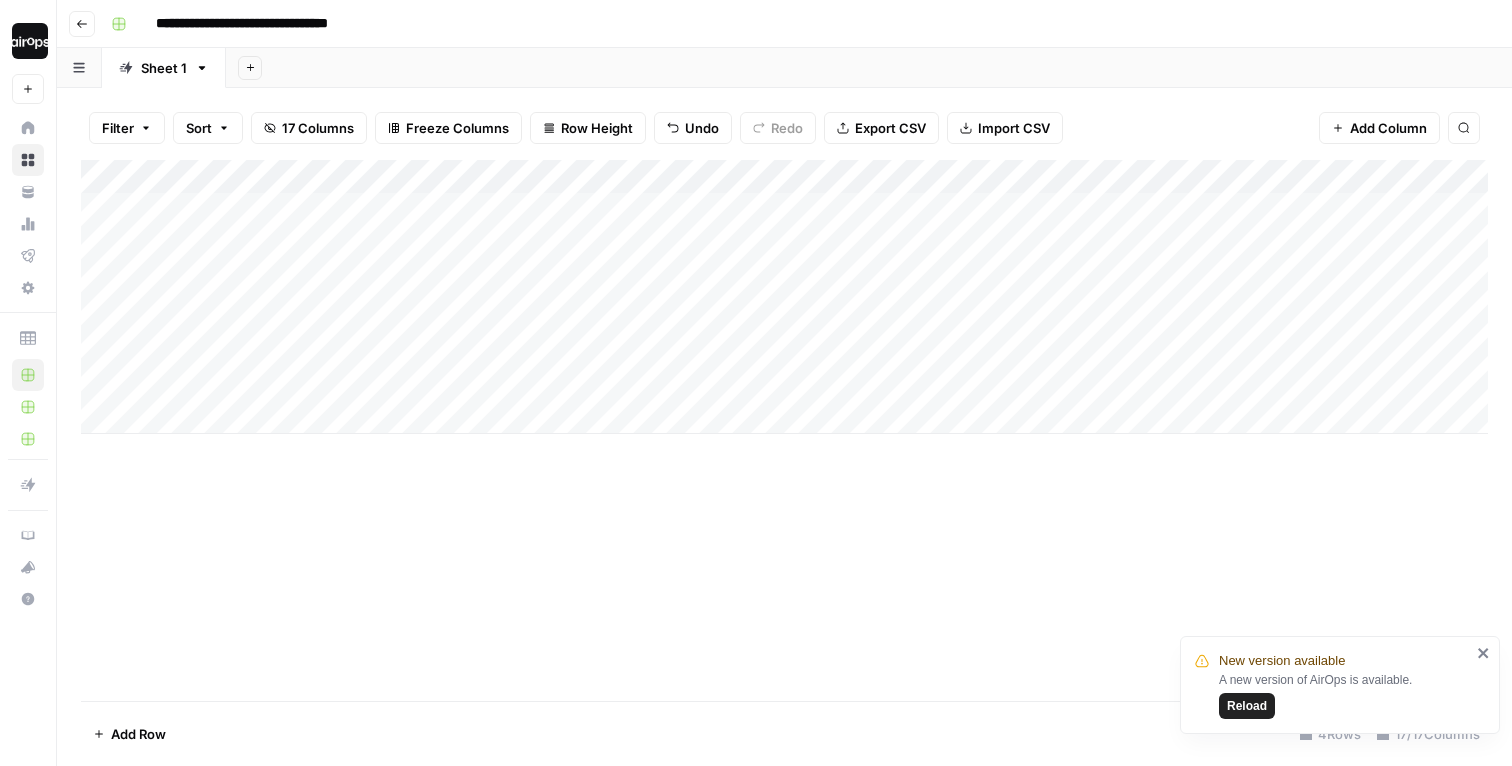 click on "Add Sheet" at bounding box center [869, 68] 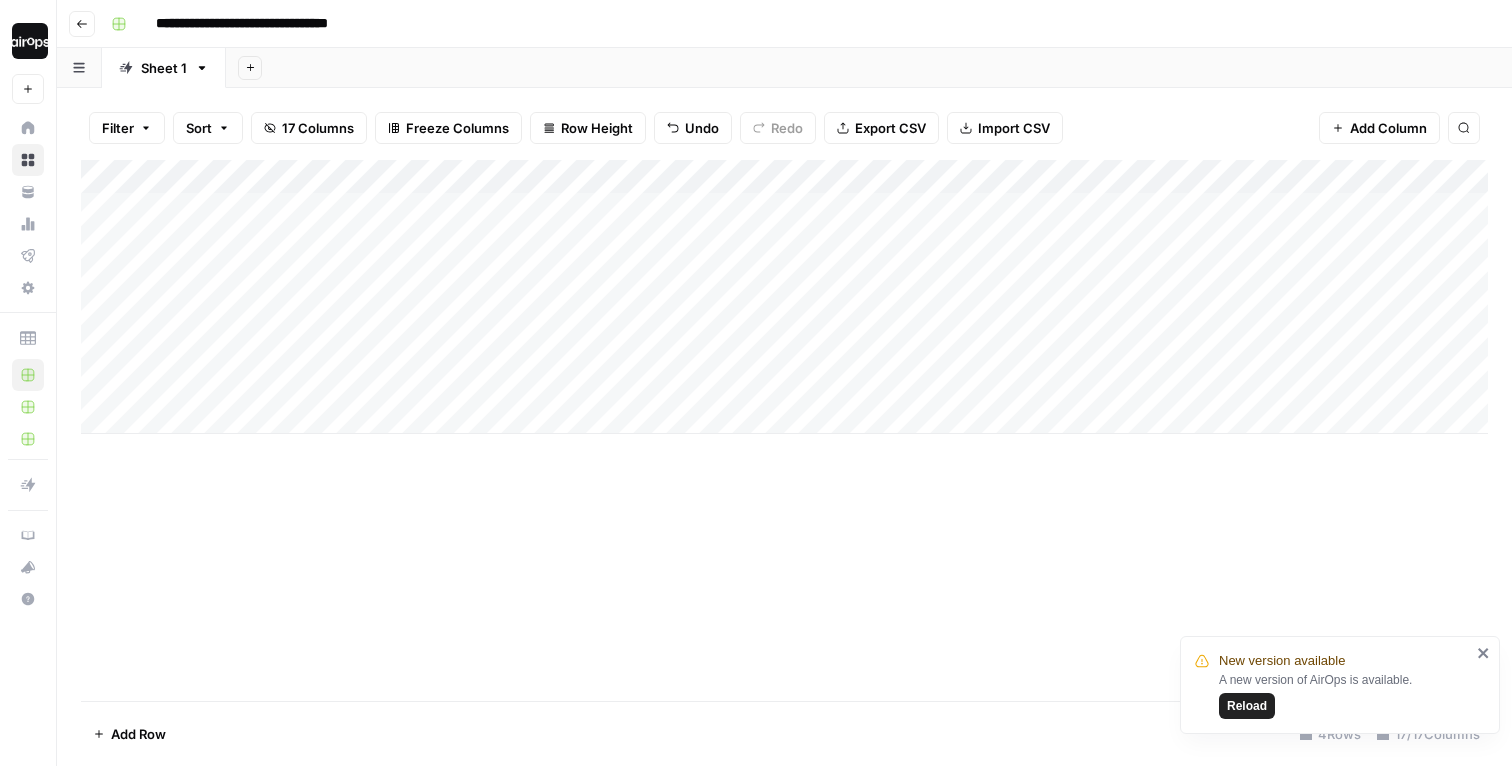 click on "Reload" at bounding box center [1247, 706] 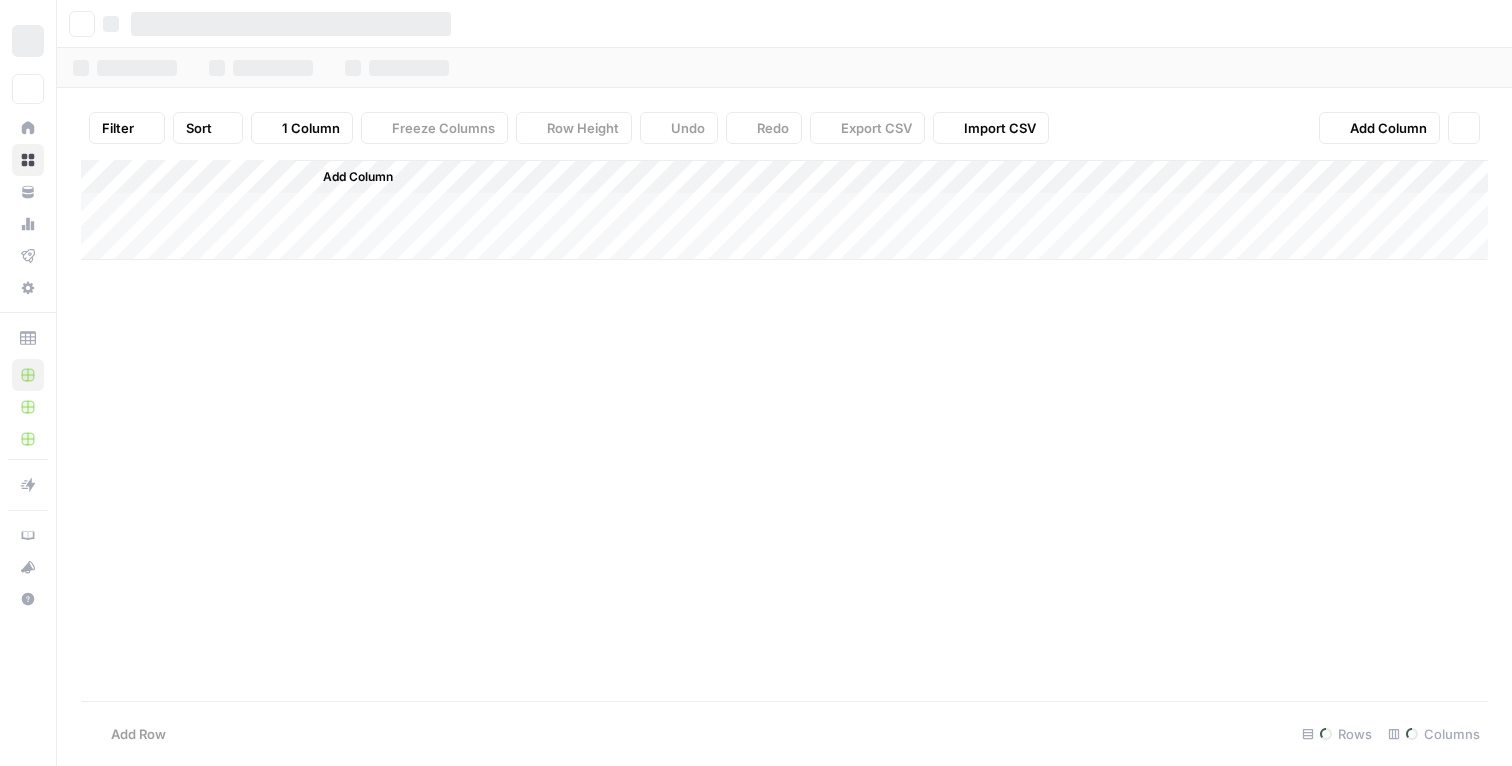 scroll, scrollTop: 0, scrollLeft: 0, axis: both 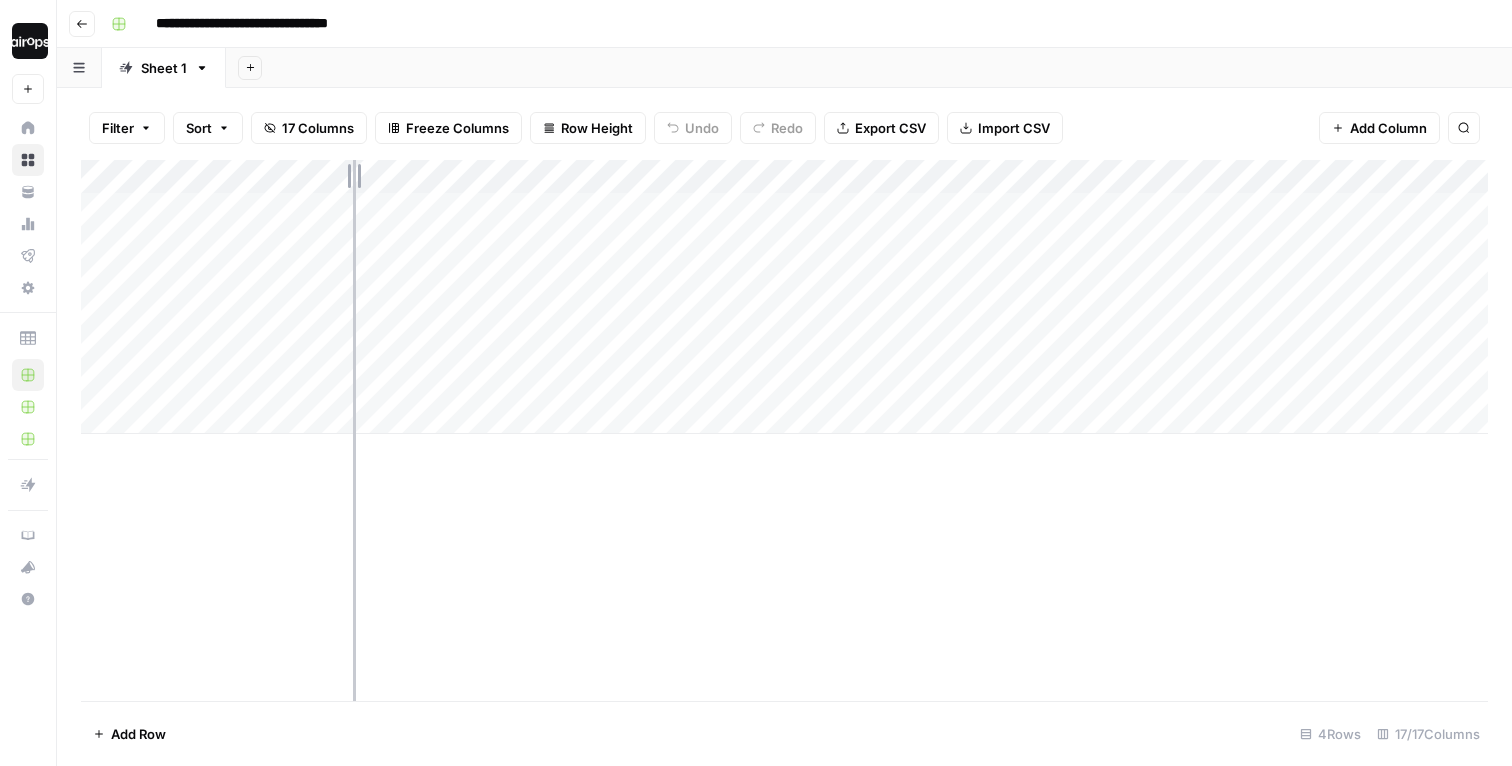 drag, startPoint x: 289, startPoint y: 174, endPoint x: 353, endPoint y: 174, distance: 64 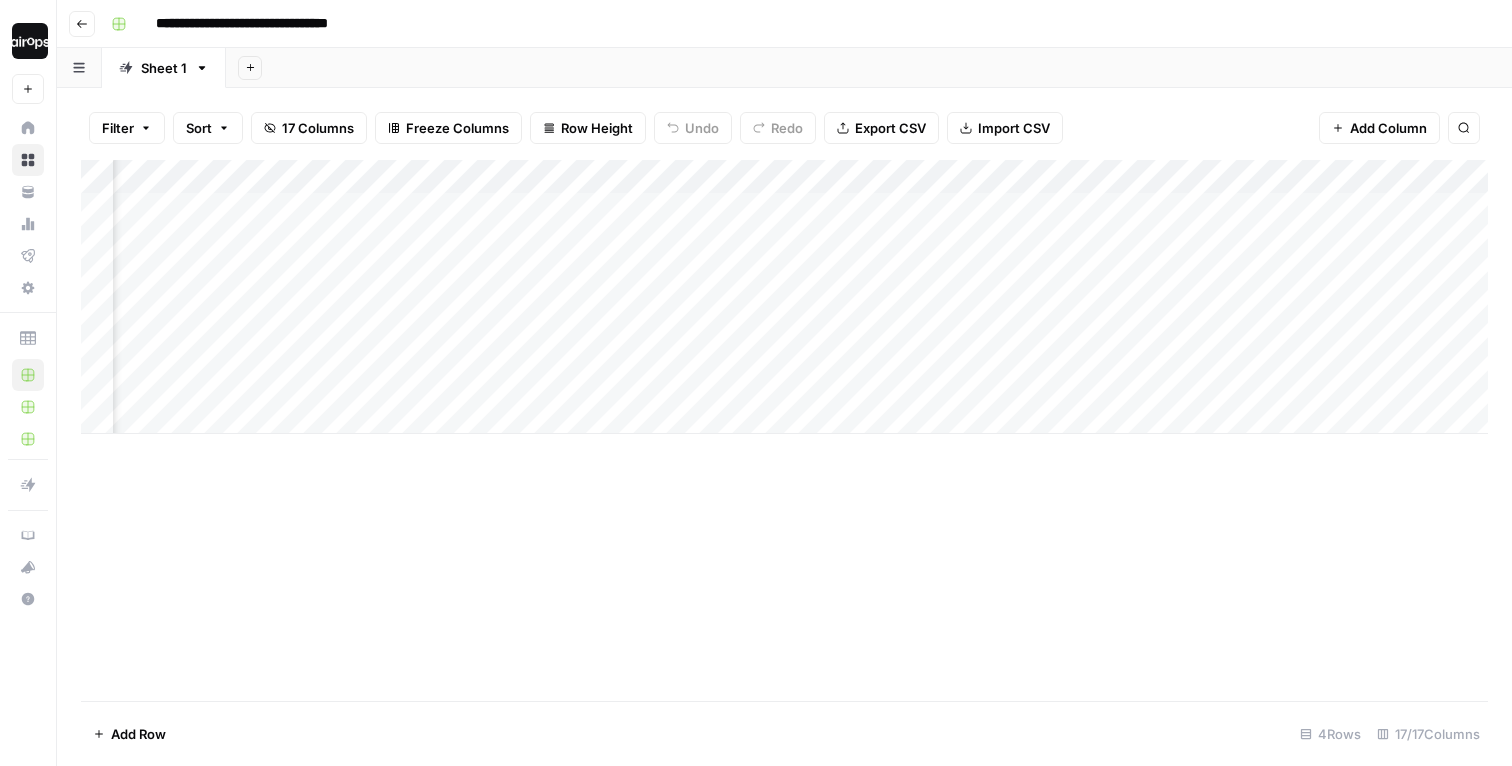 scroll, scrollTop: 0, scrollLeft: 1536, axis: horizontal 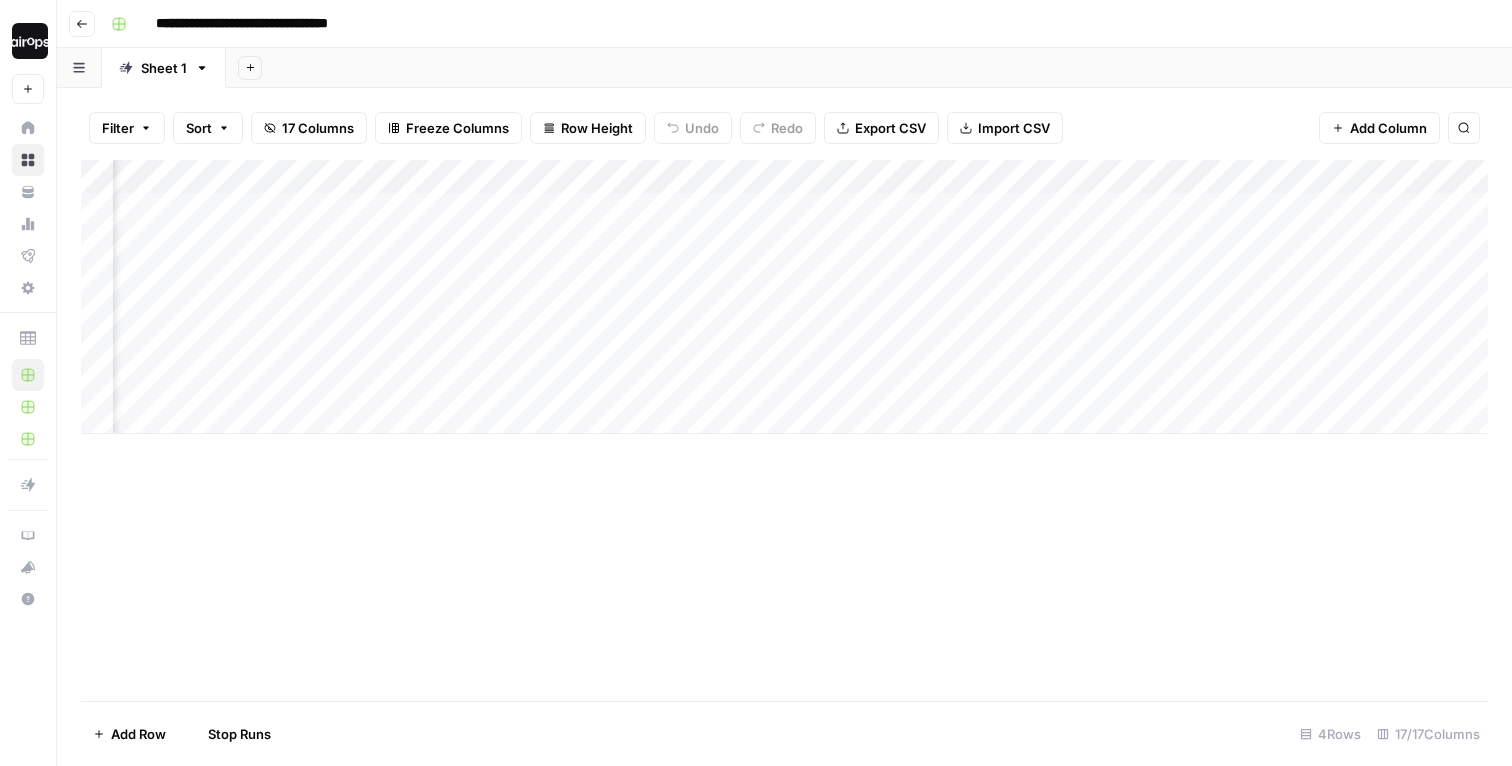 click on "Add Column" at bounding box center (784, 297) 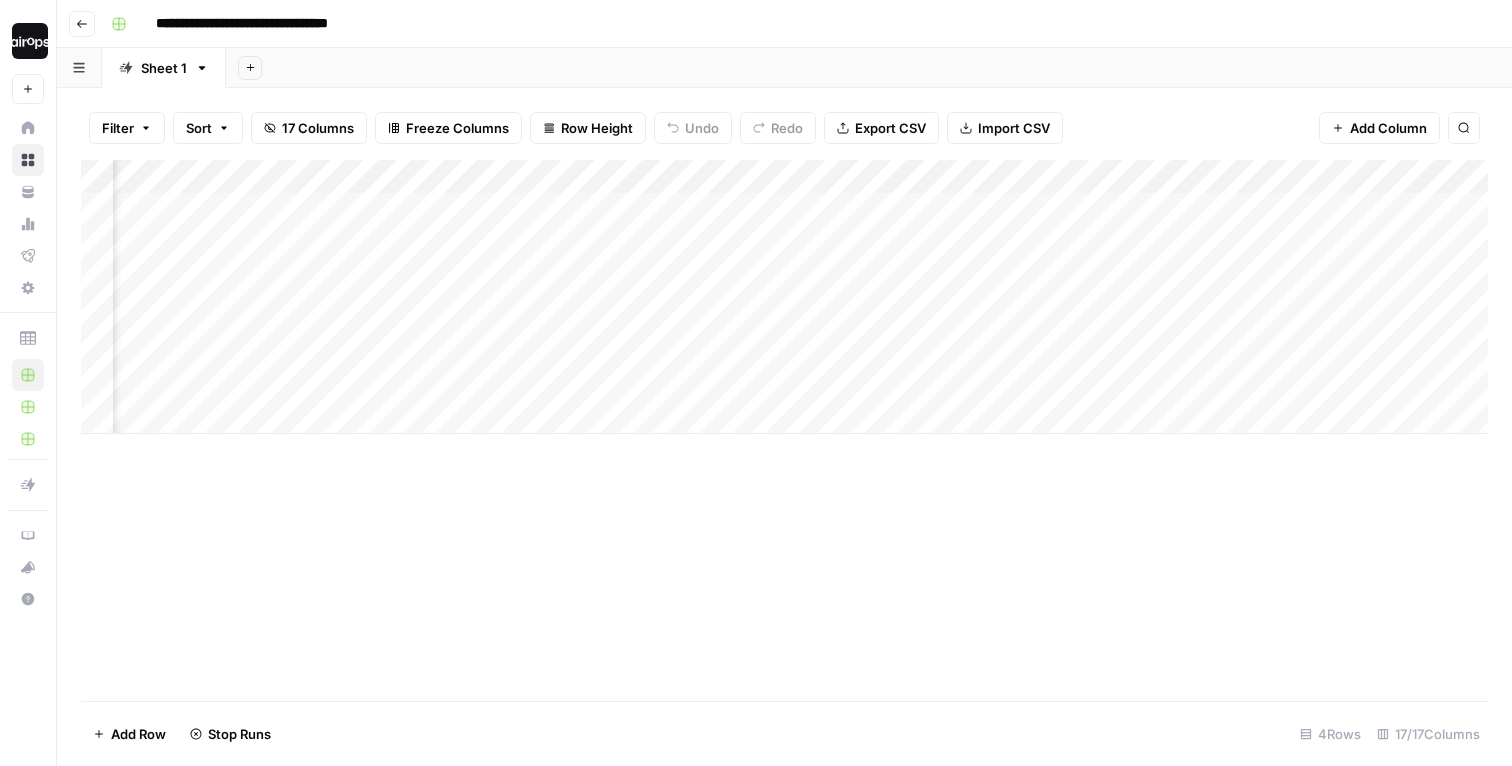 click on "Add Column" at bounding box center (784, 297) 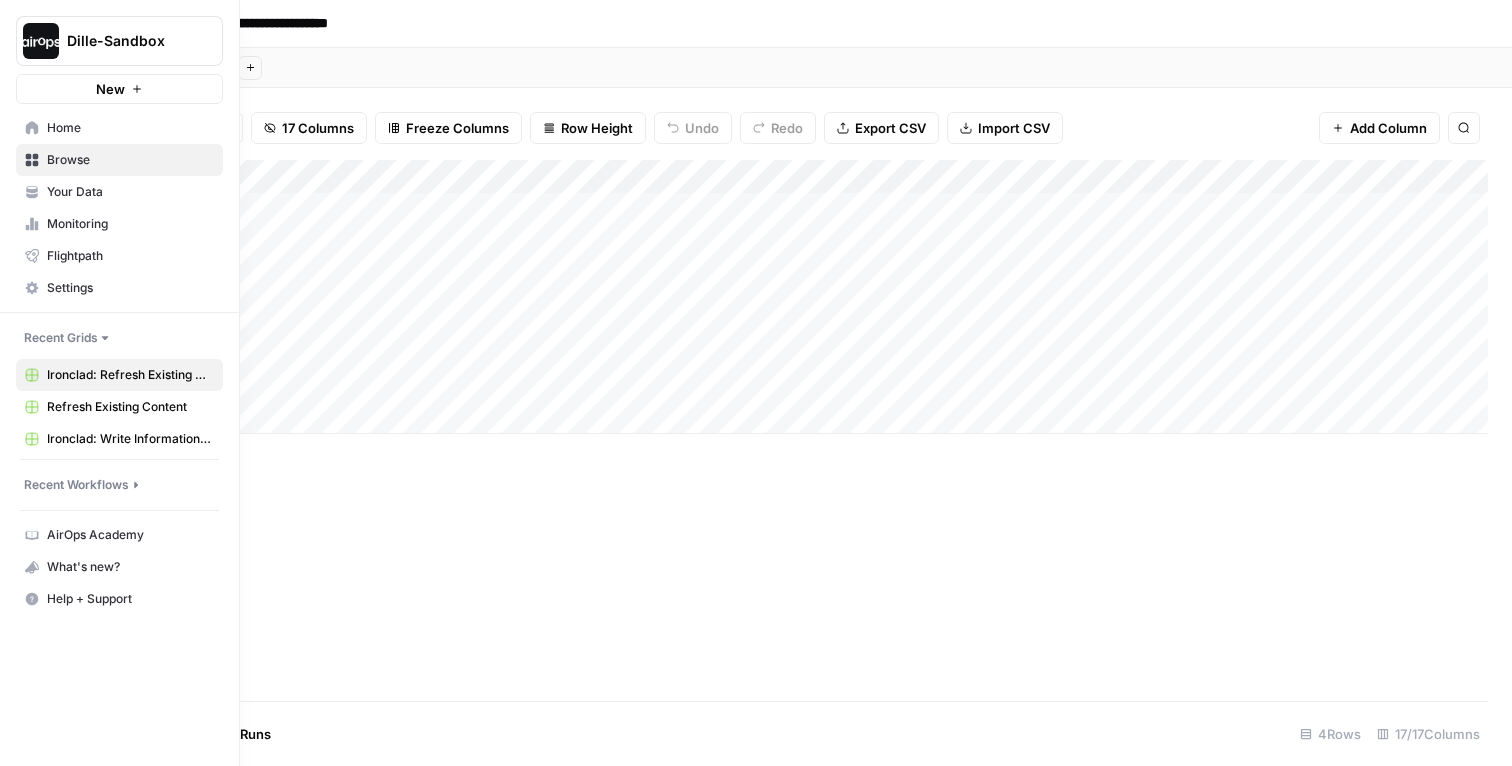 click 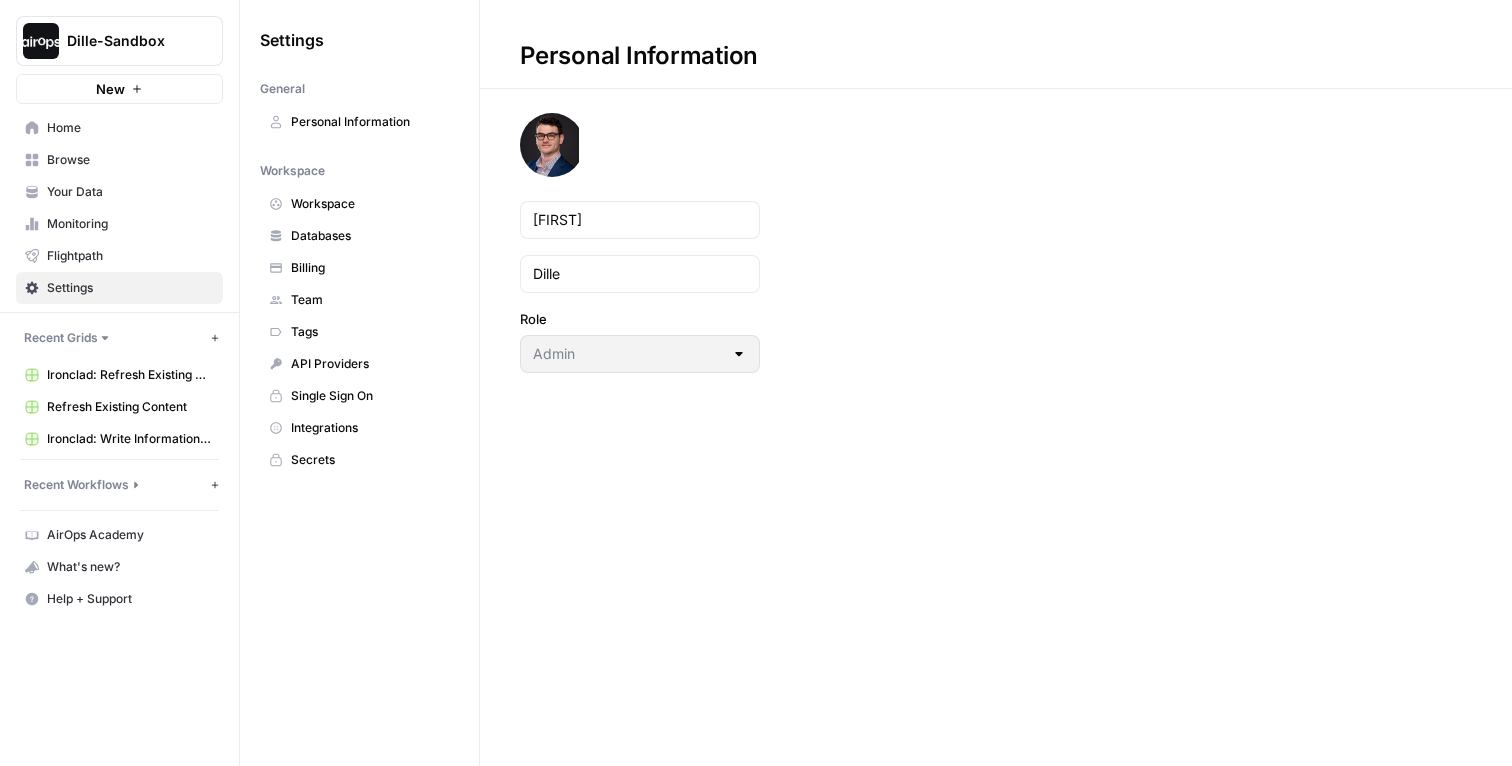 click on "Integrations" at bounding box center (370, 428) 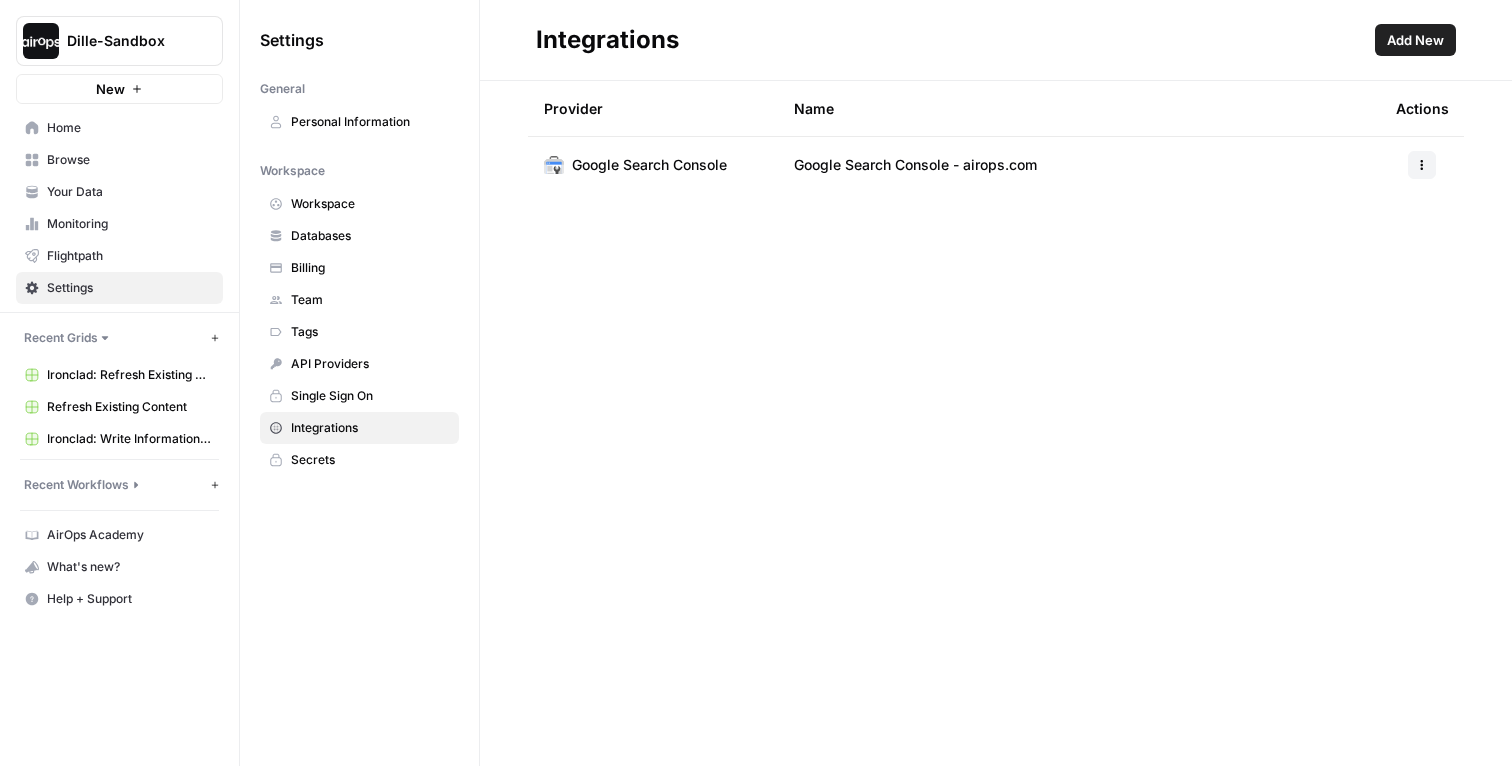 click on "Home" at bounding box center [130, 128] 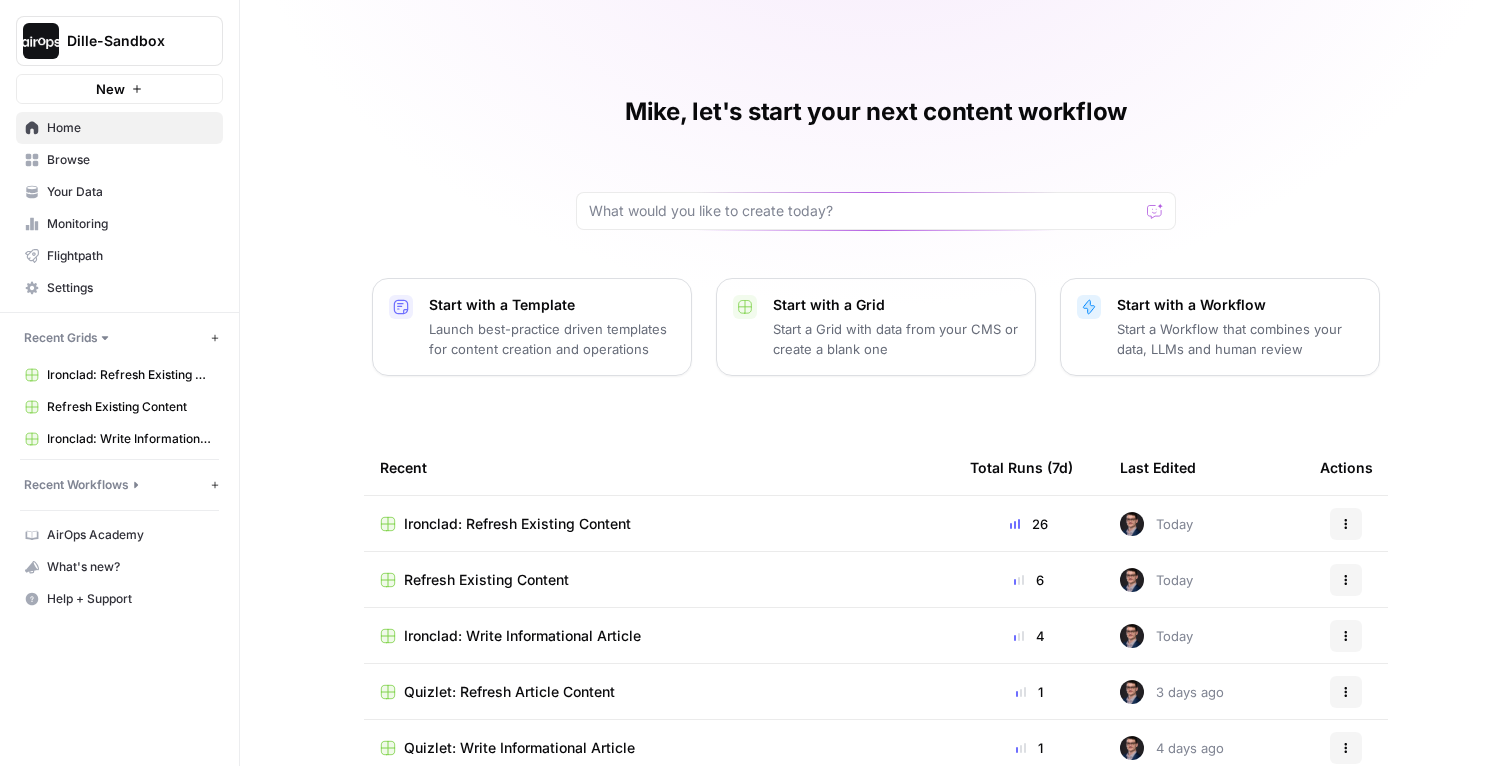 click 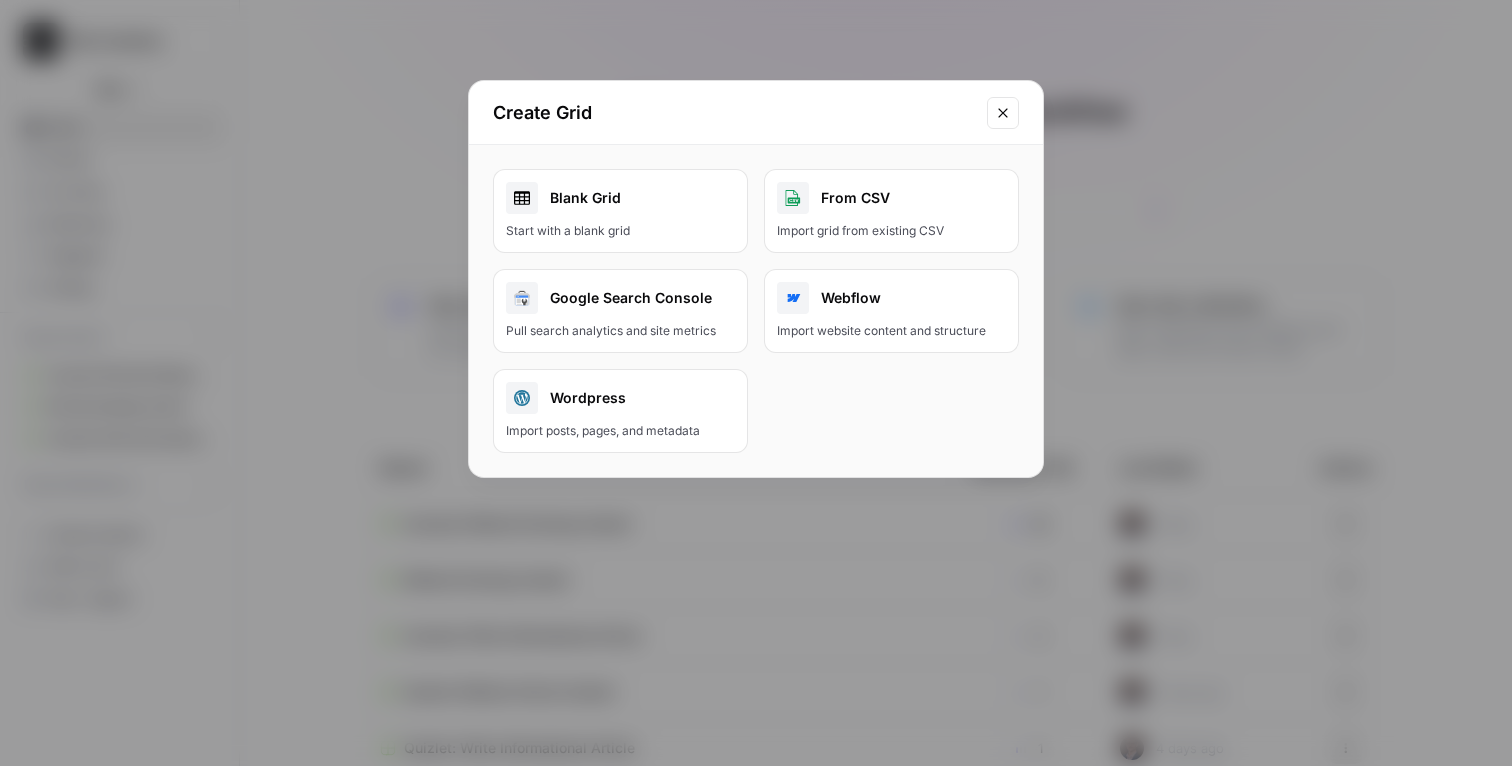 click on "Start with a blank grid" at bounding box center (620, 231) 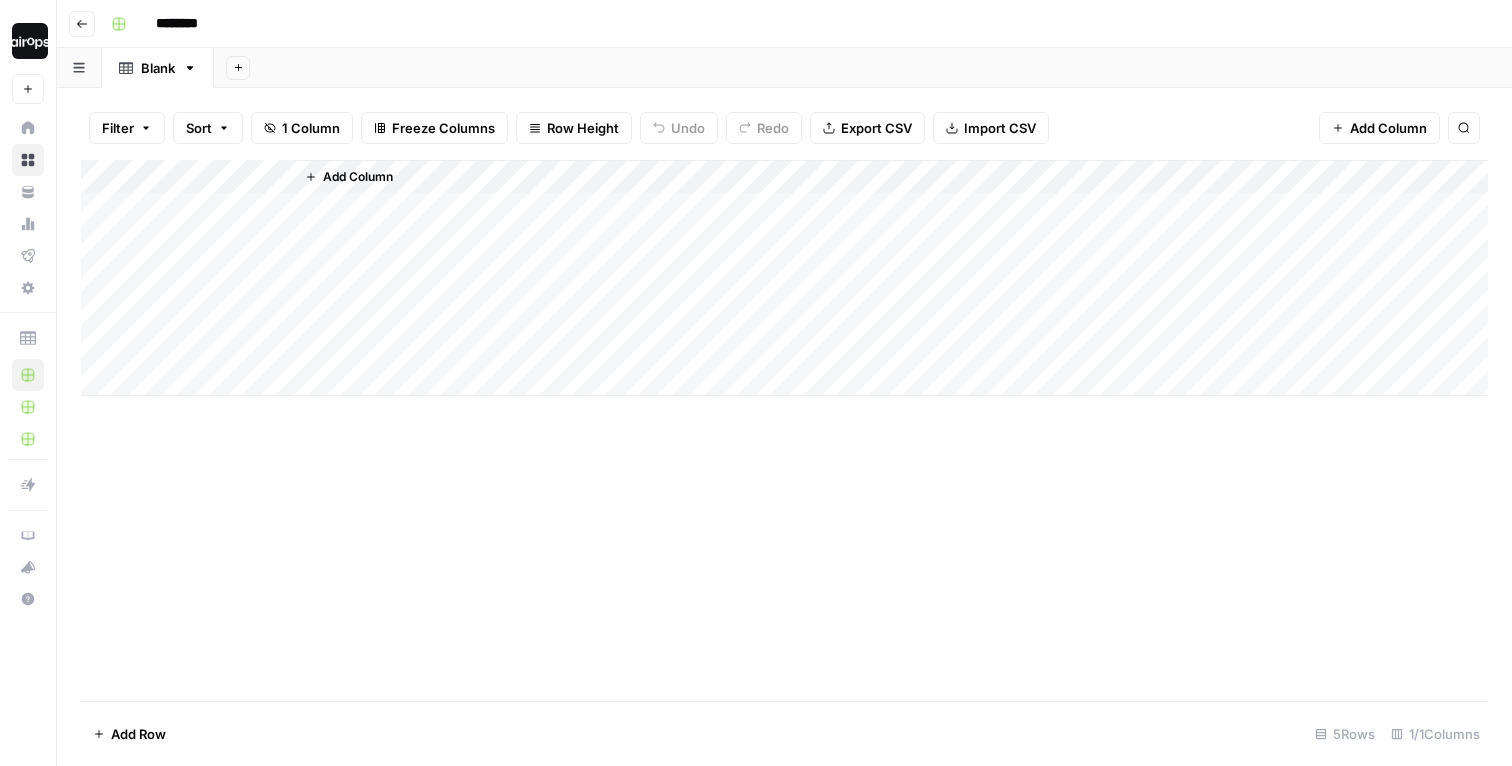 click on "********" at bounding box center [203, 24] 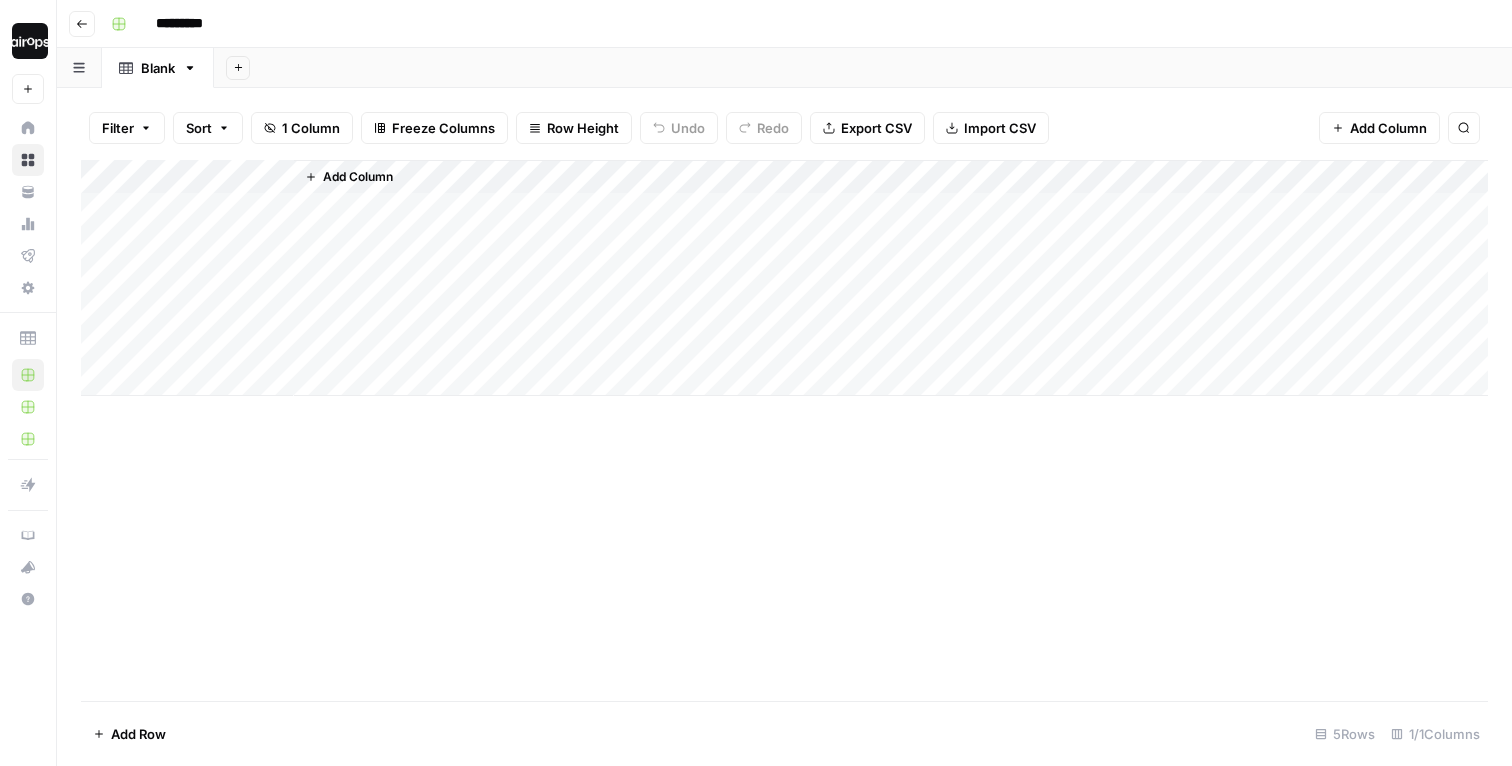type on "*********" 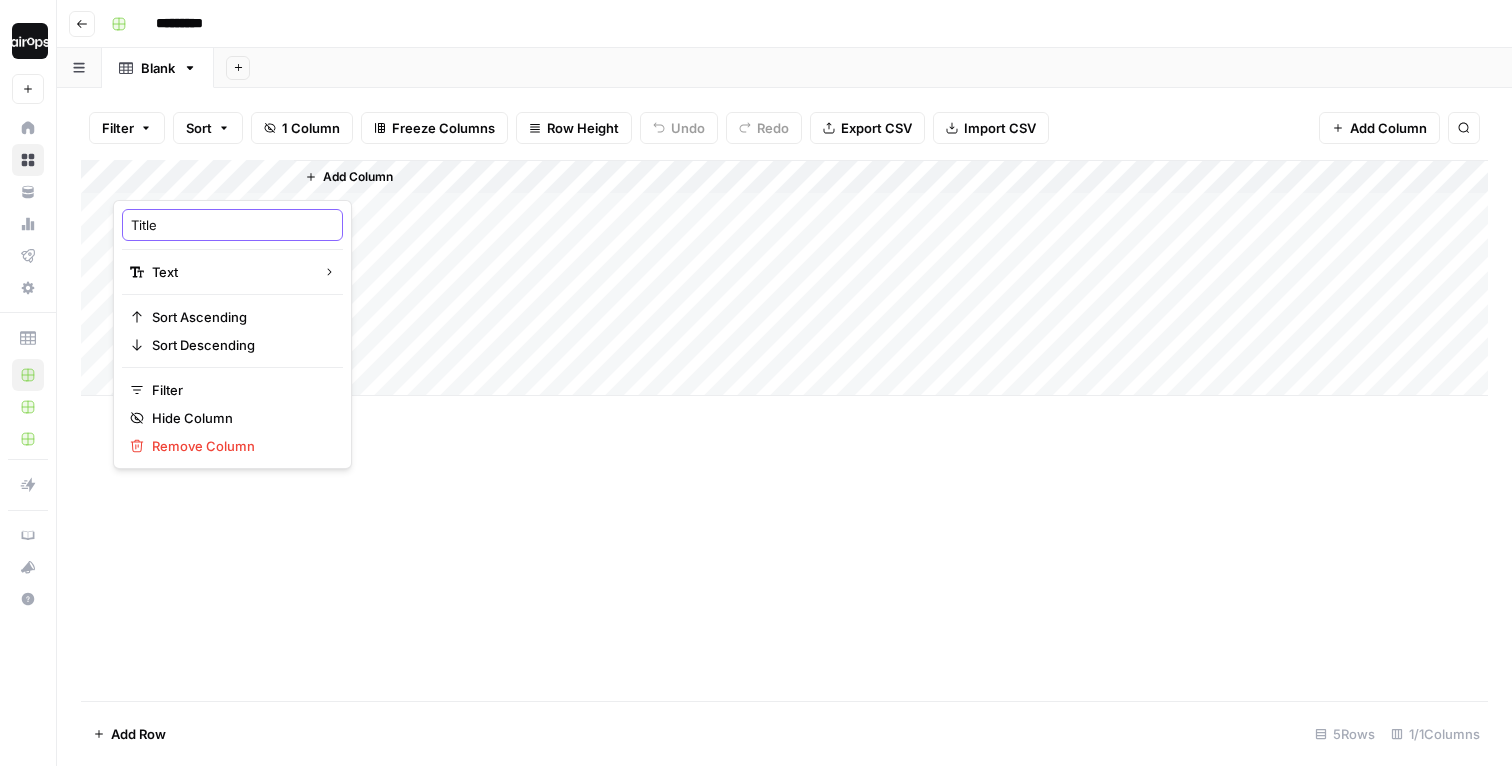 click on "Title" at bounding box center [232, 225] 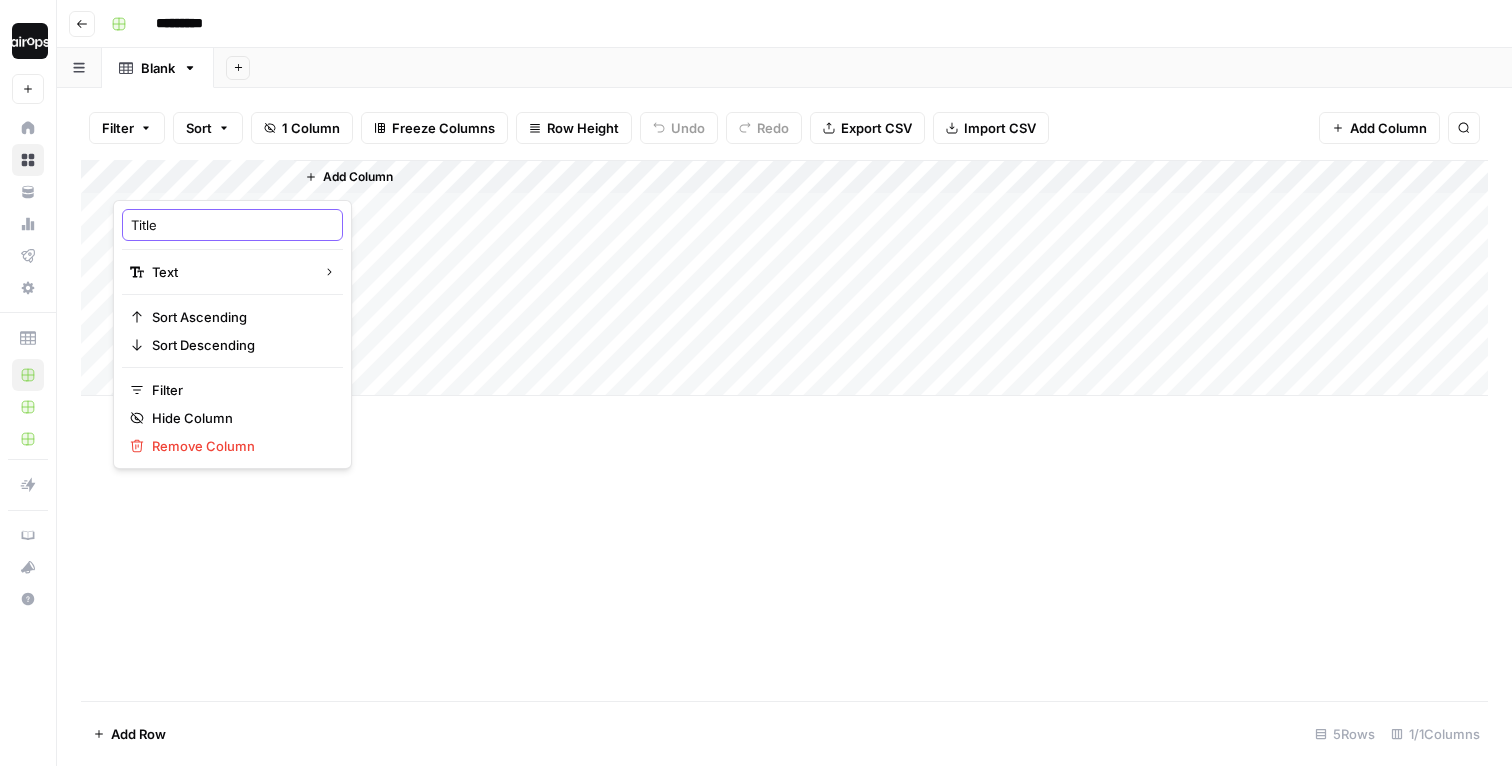 click on "Title" at bounding box center (232, 225) 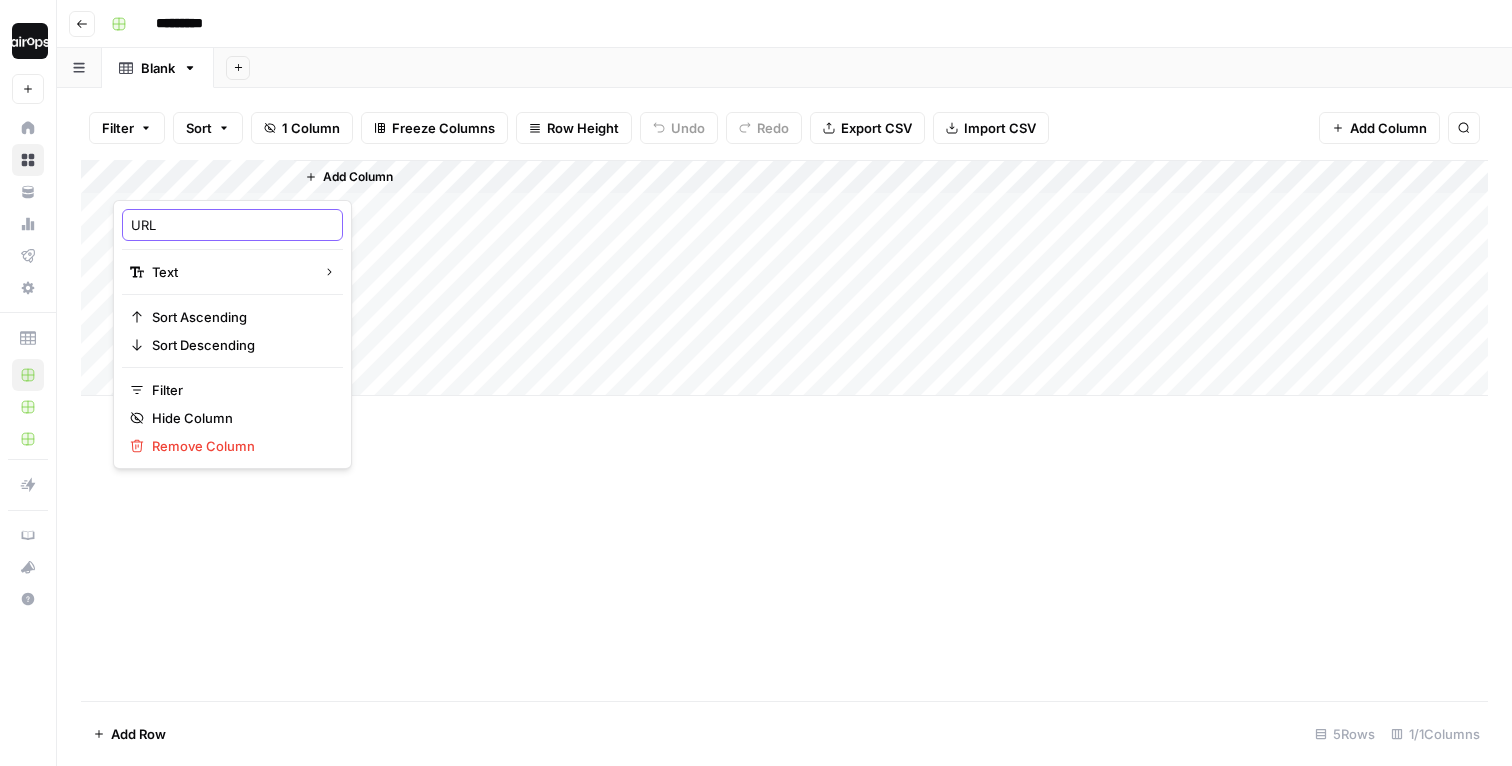 type on "URLs" 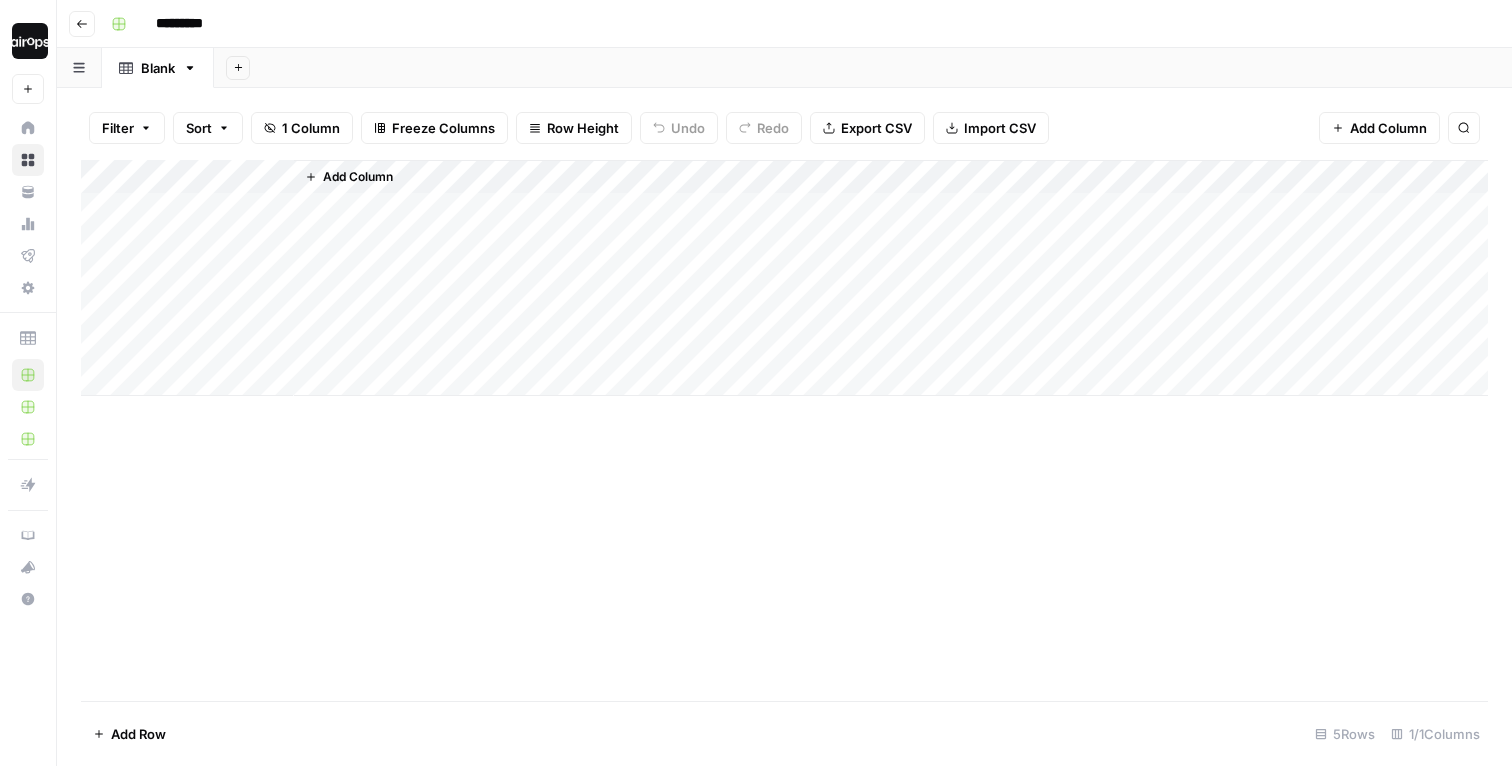 click on "Add Column" at bounding box center (784, 278) 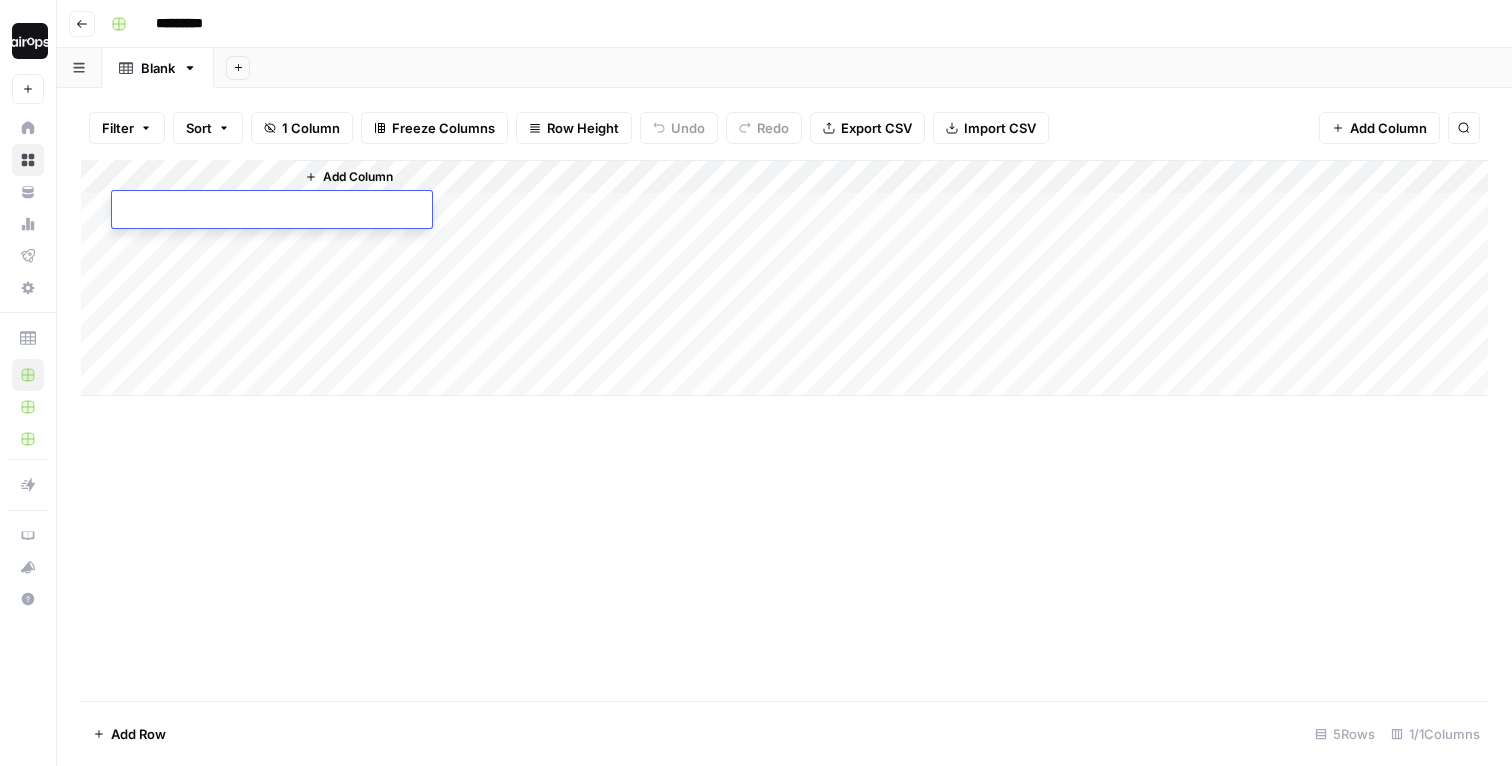 click at bounding box center [272, 211] 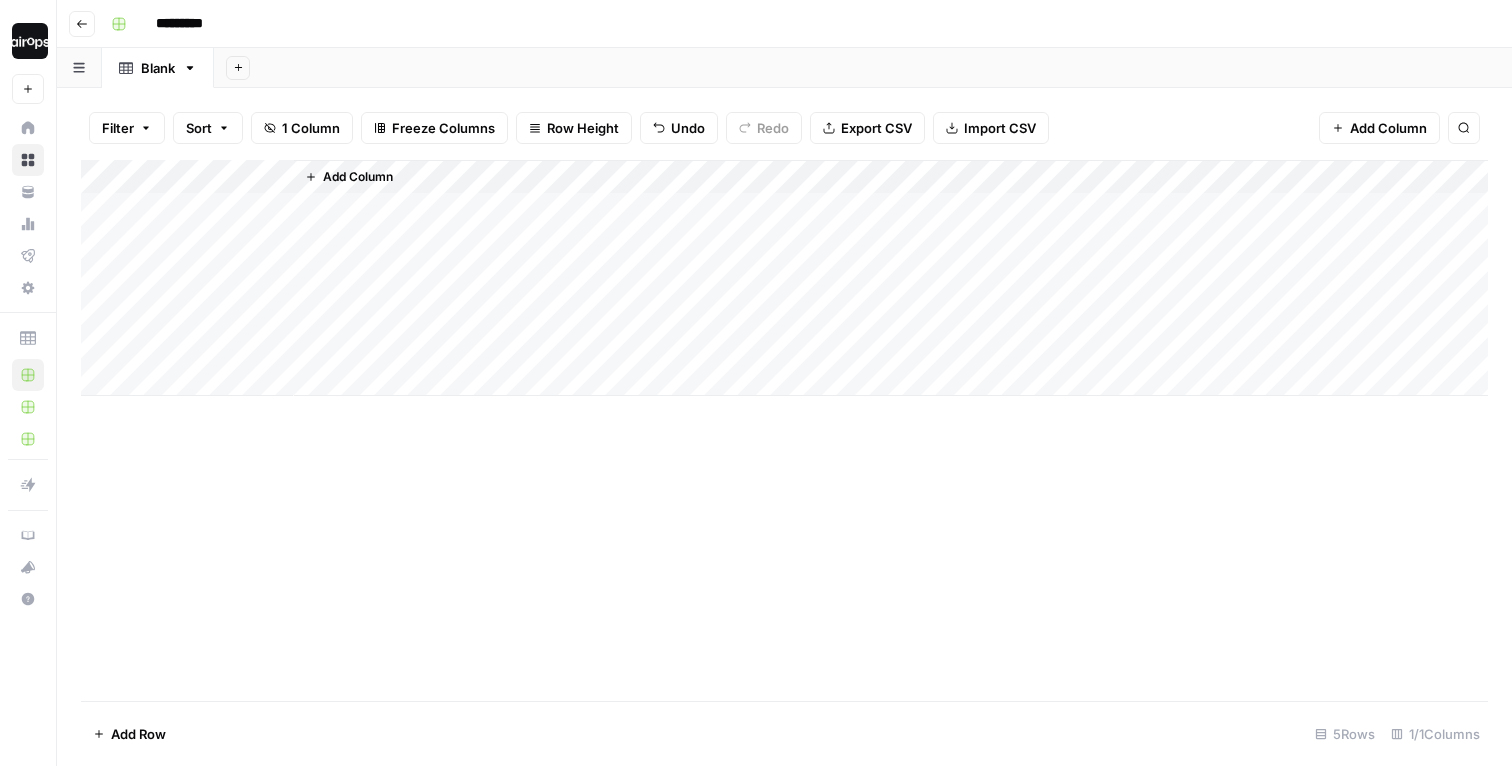 click on "Add Column" at bounding box center [358, 177] 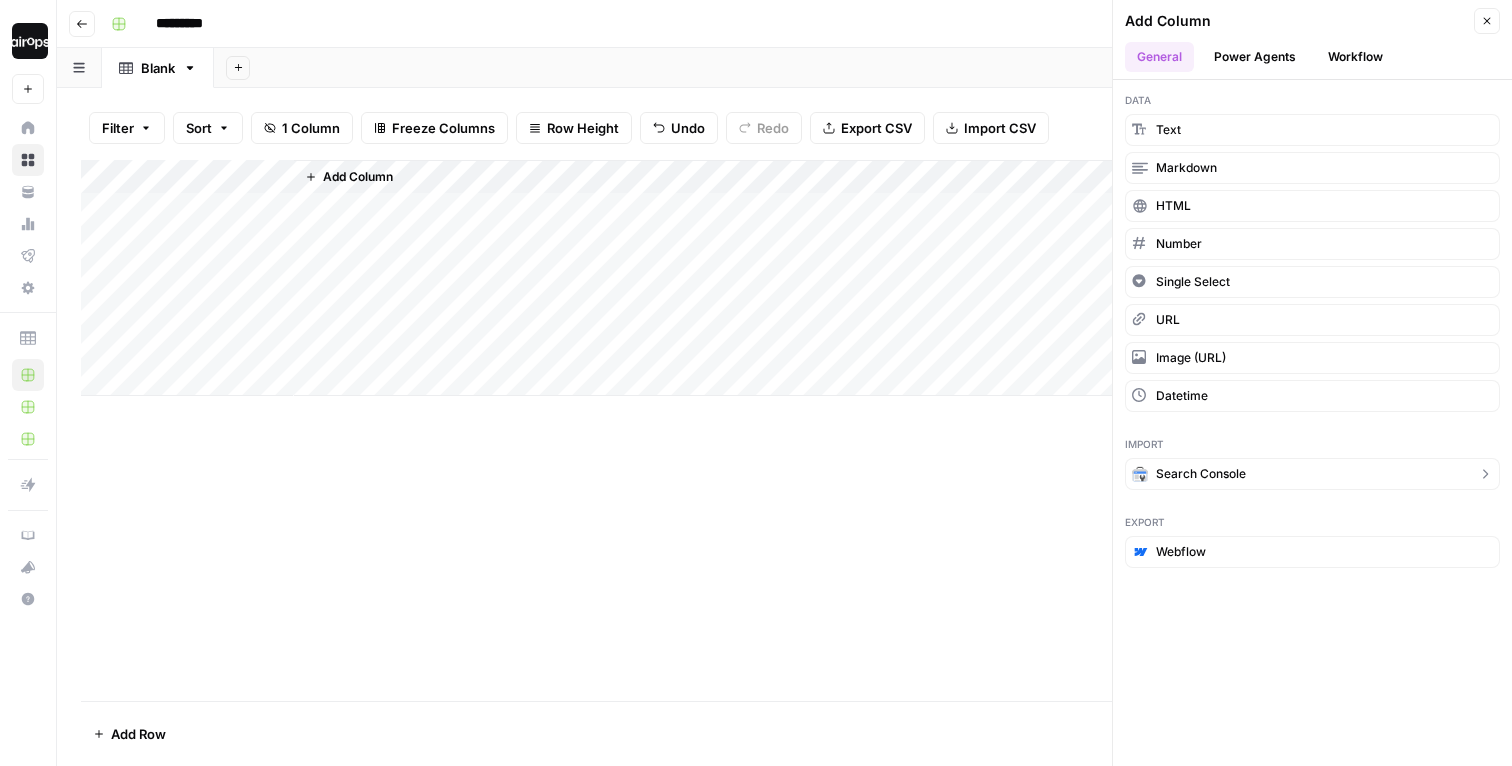 click on "Search Console" at bounding box center [1201, 474] 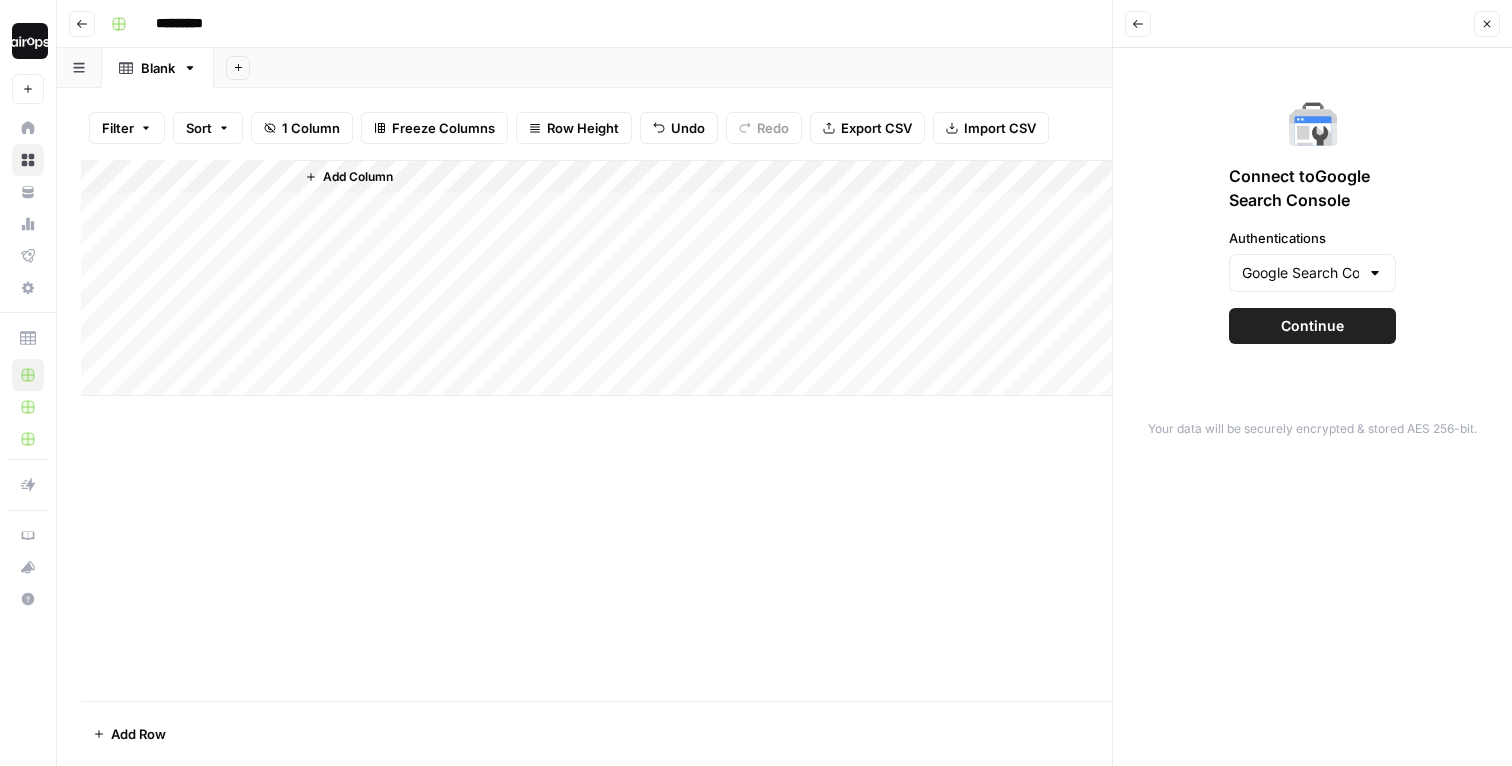 click on "Continue" at bounding box center [1312, 326] 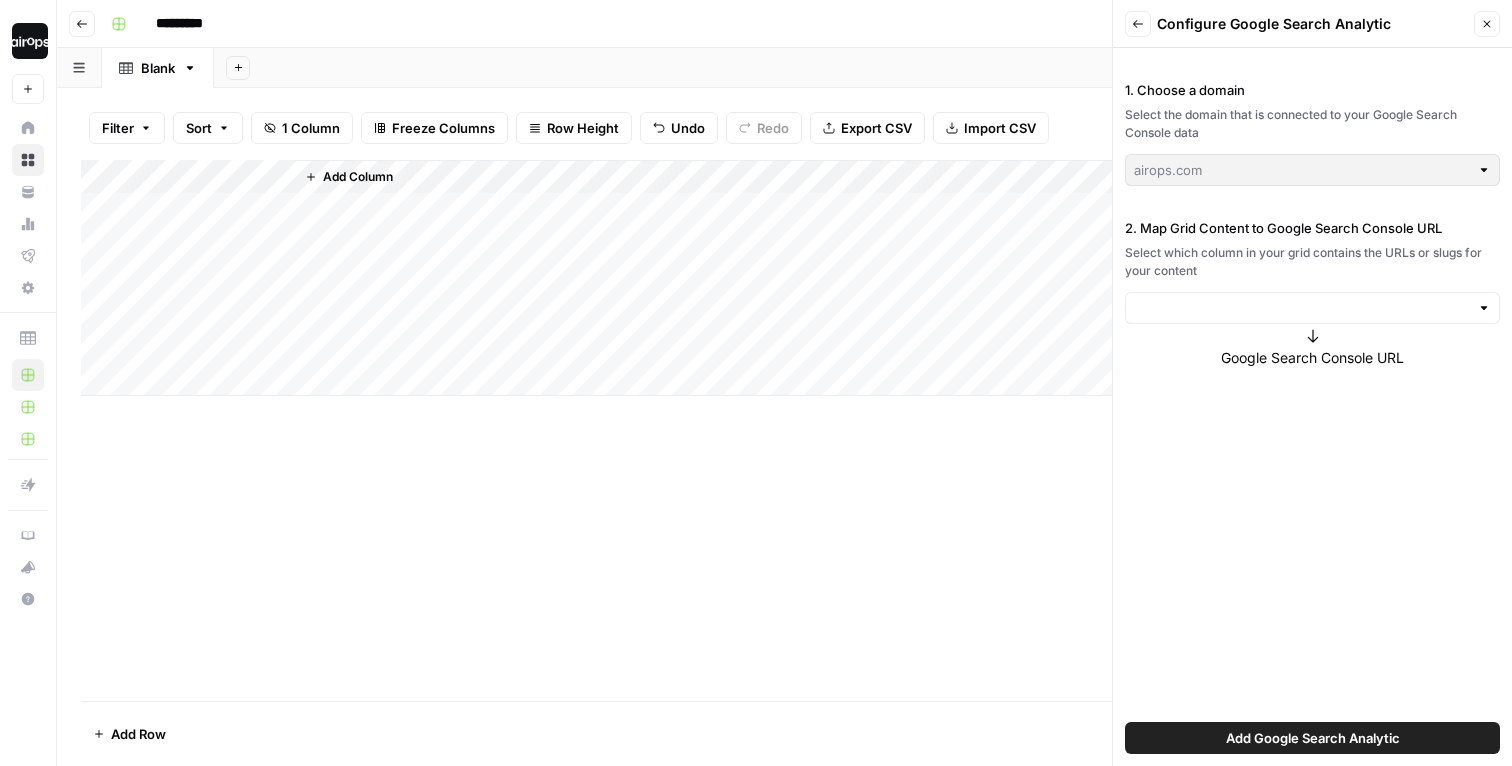 click on "Select which column in your grid contains the URLs or slugs for your content" at bounding box center (1312, 262) 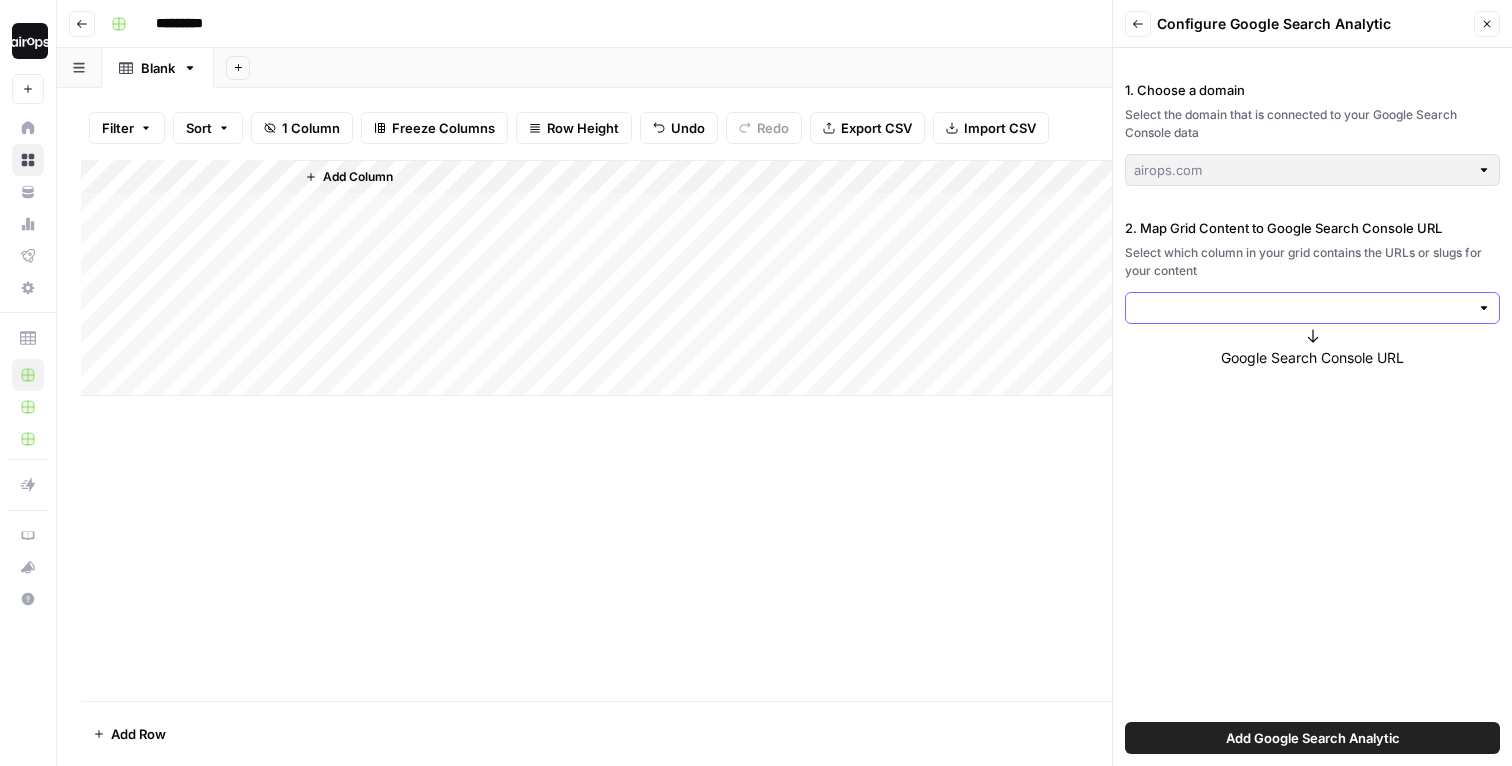 click on "2. Map Grid Content to Google Search Console URL" at bounding box center (1301, 308) 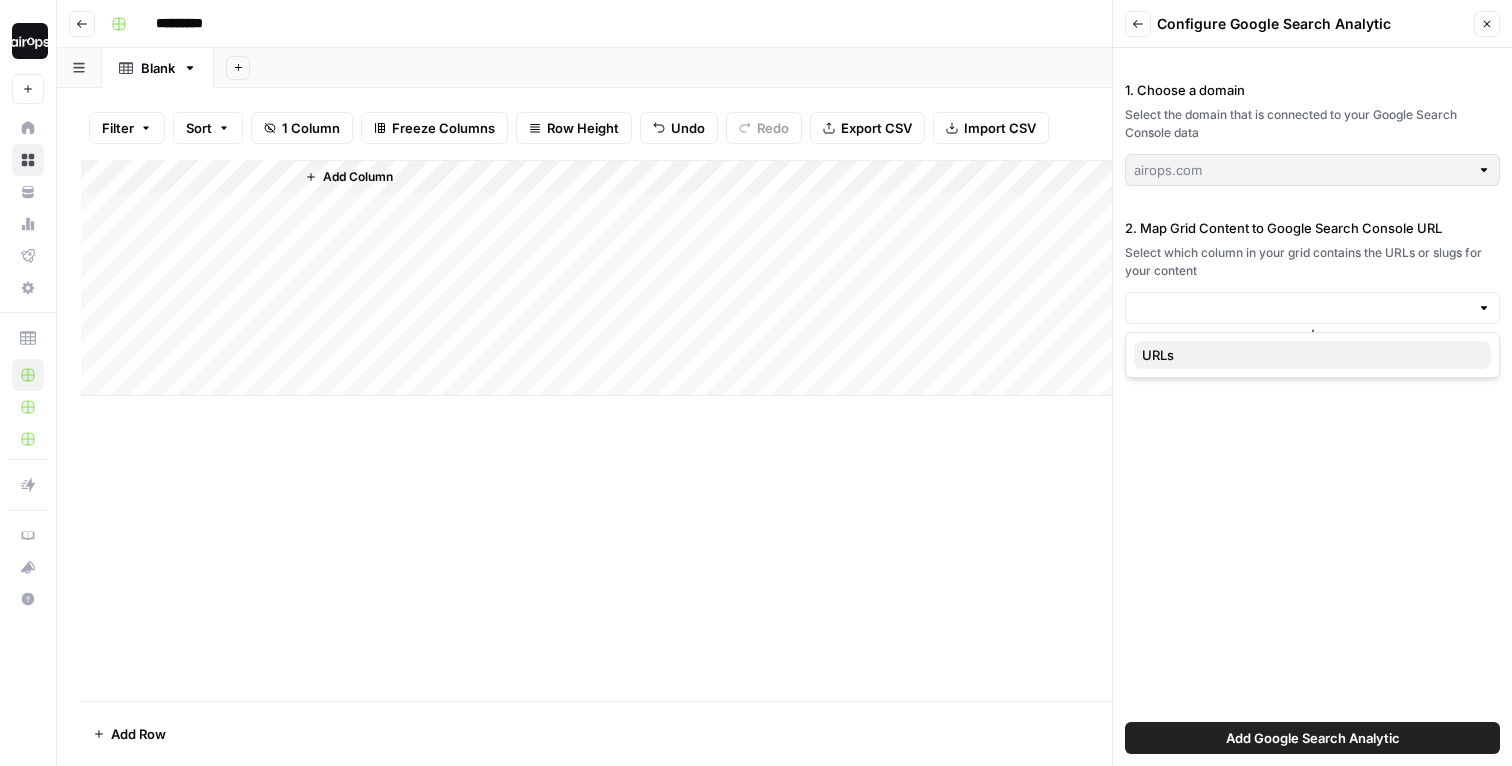 click on "URLs" at bounding box center (1308, 355) 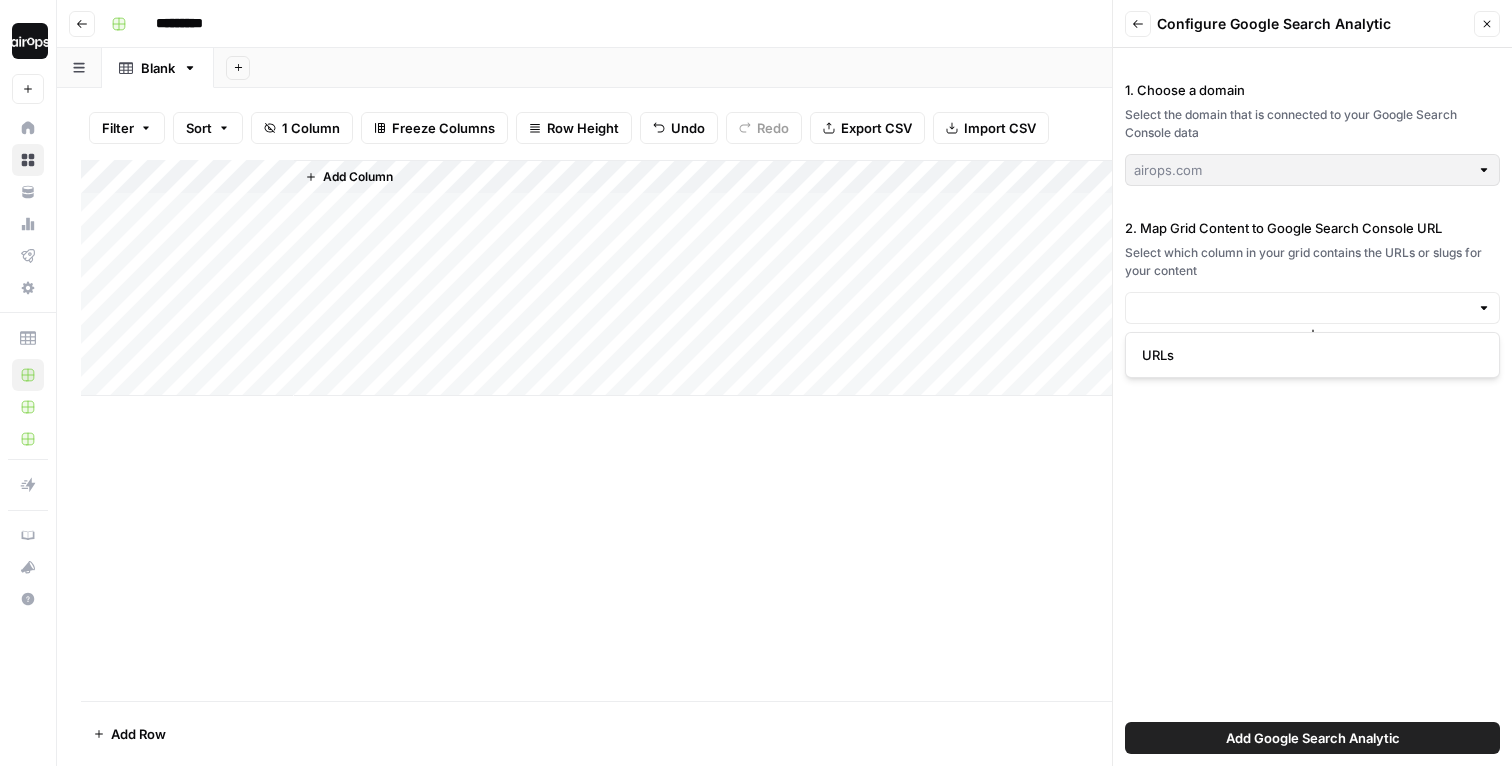 type on "URLs" 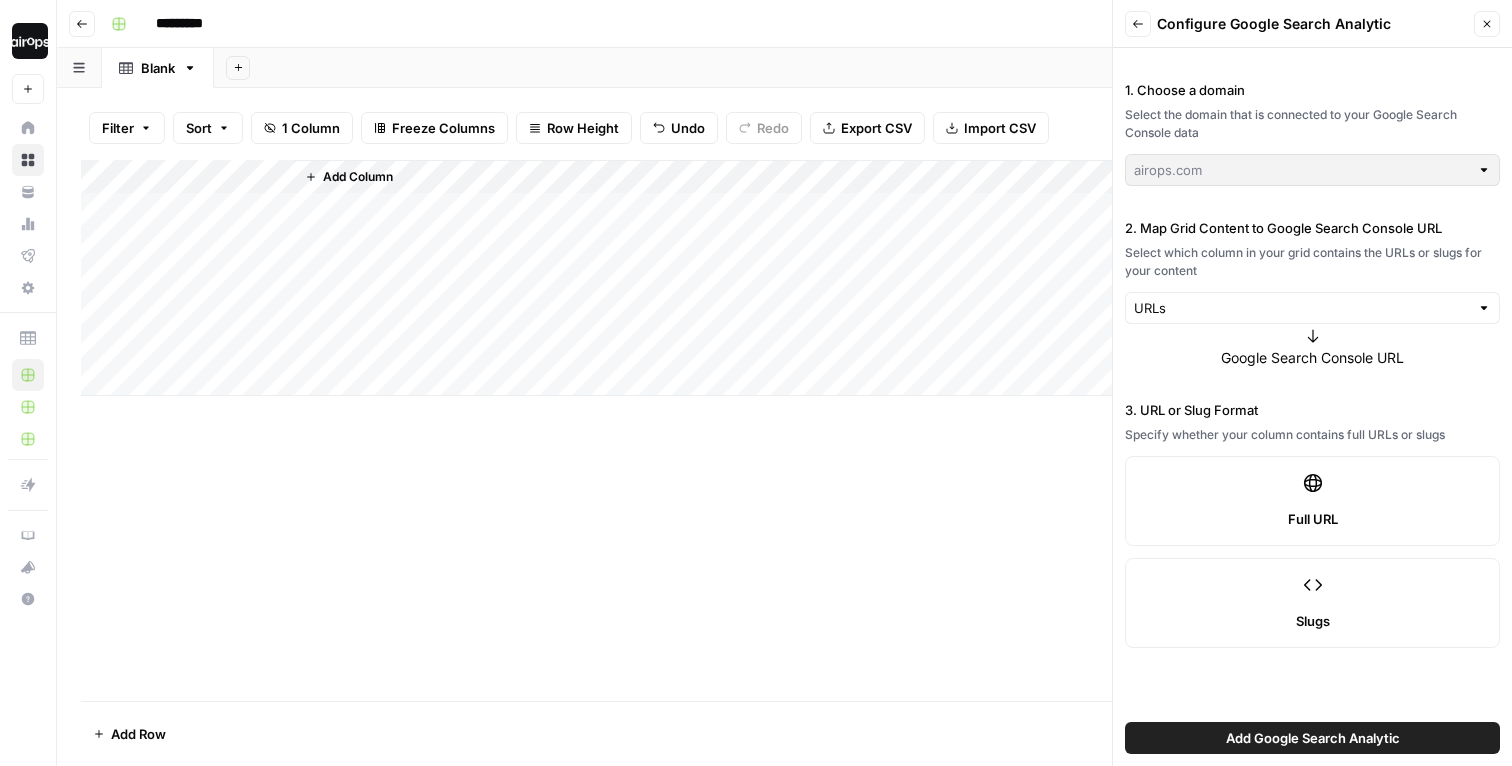 click on "Add Google Search Analytic" at bounding box center [1313, 738] 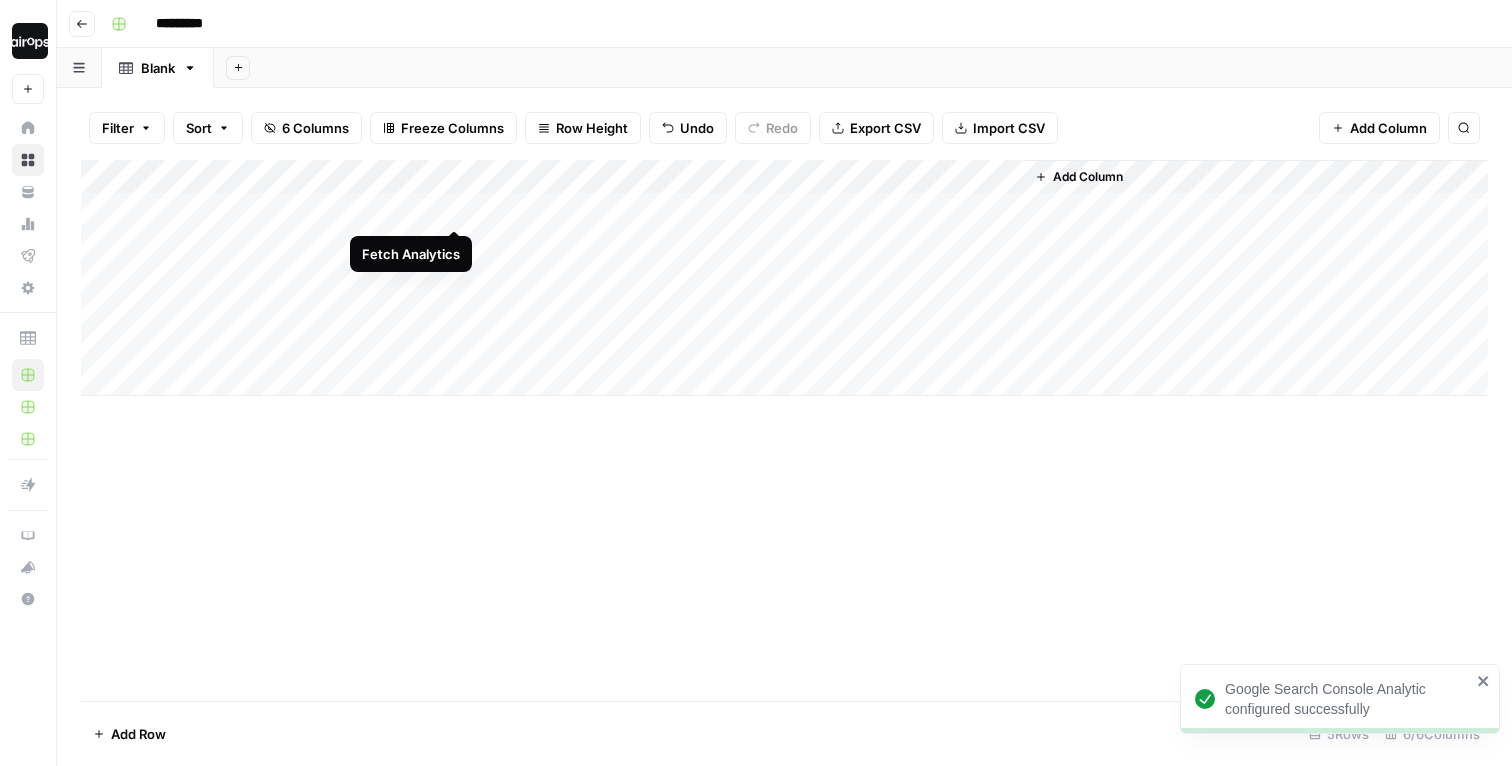 click on "Add Column" at bounding box center (784, 278) 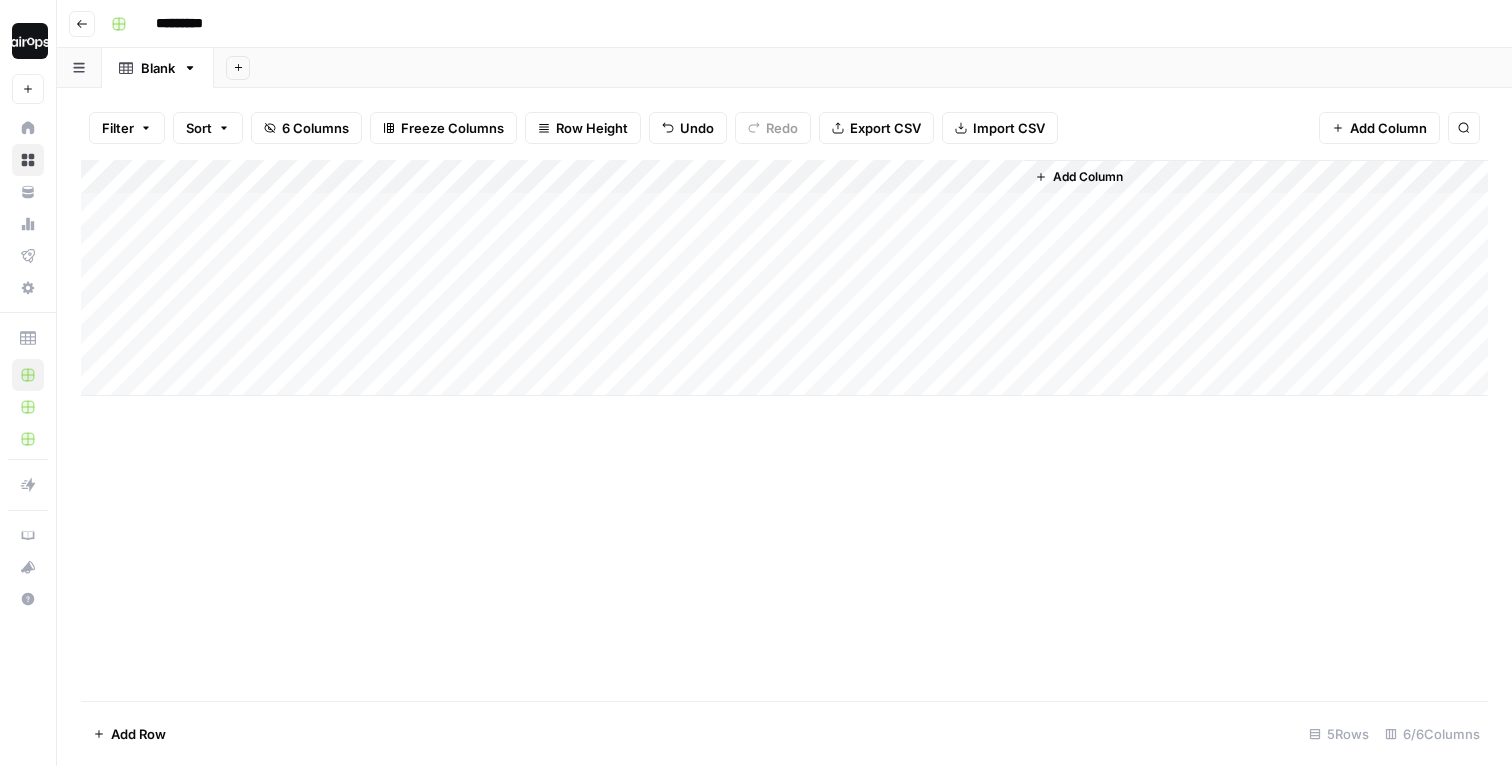 click on "Add Sheet" at bounding box center (863, 68) 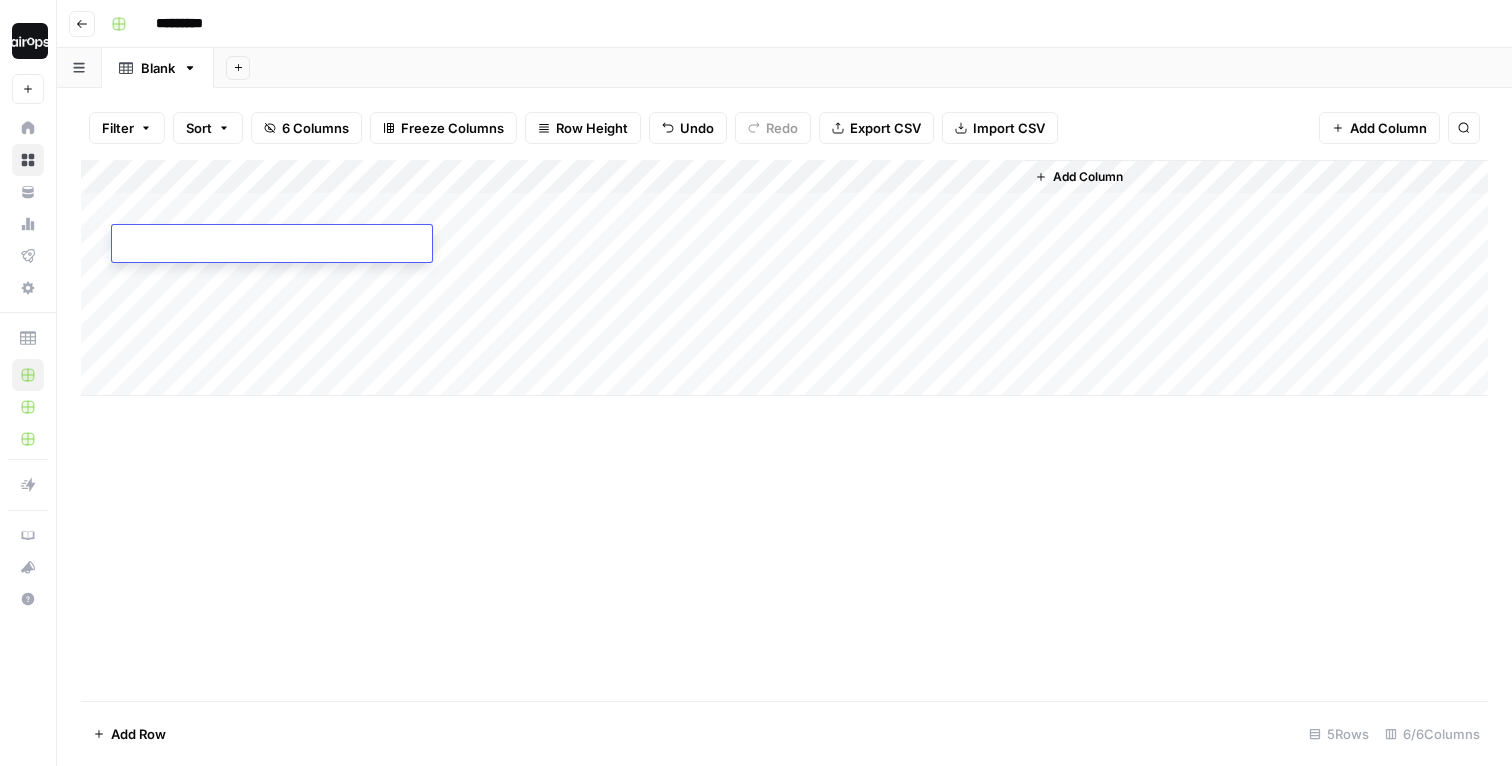 type on "**********" 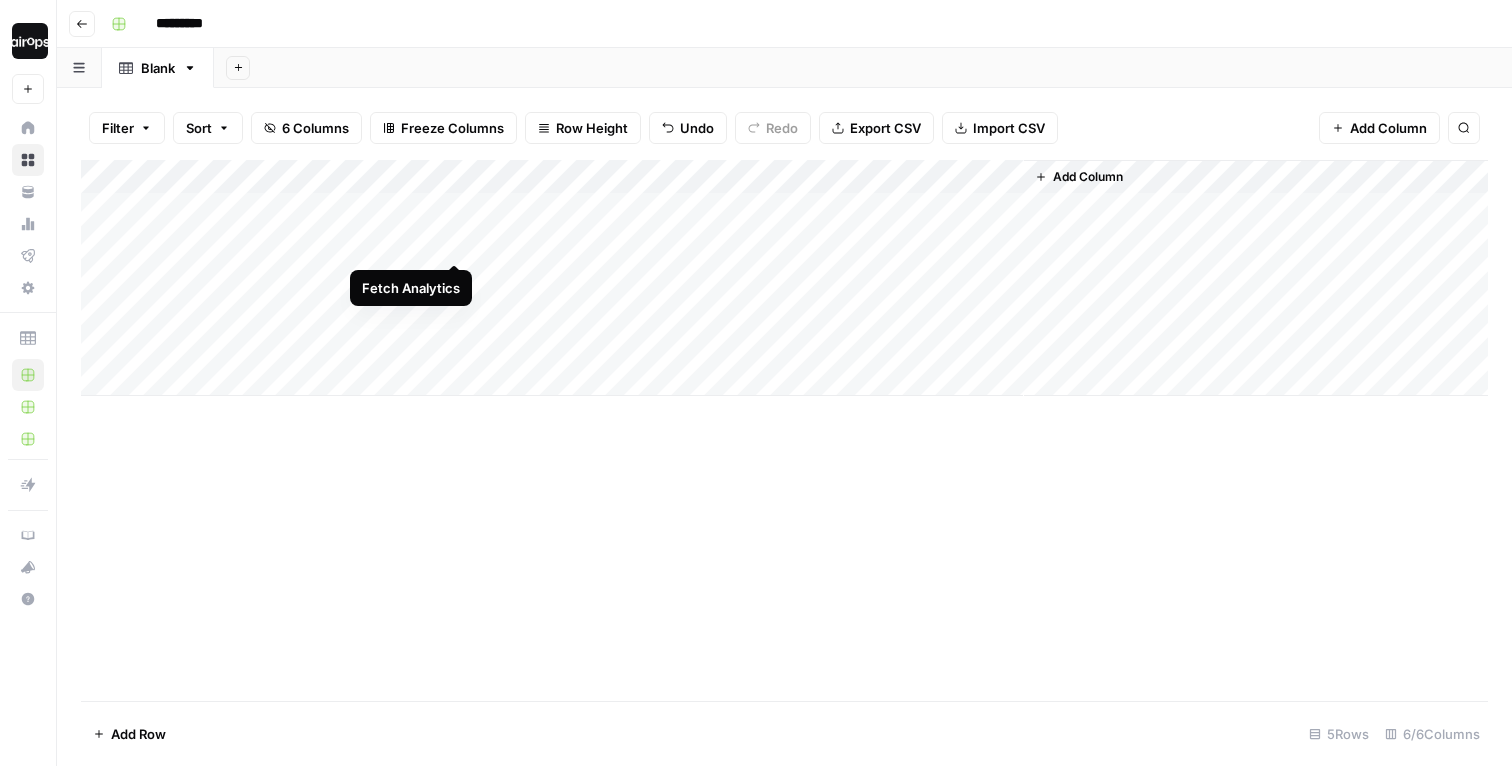 click on "Add Column" at bounding box center (784, 278) 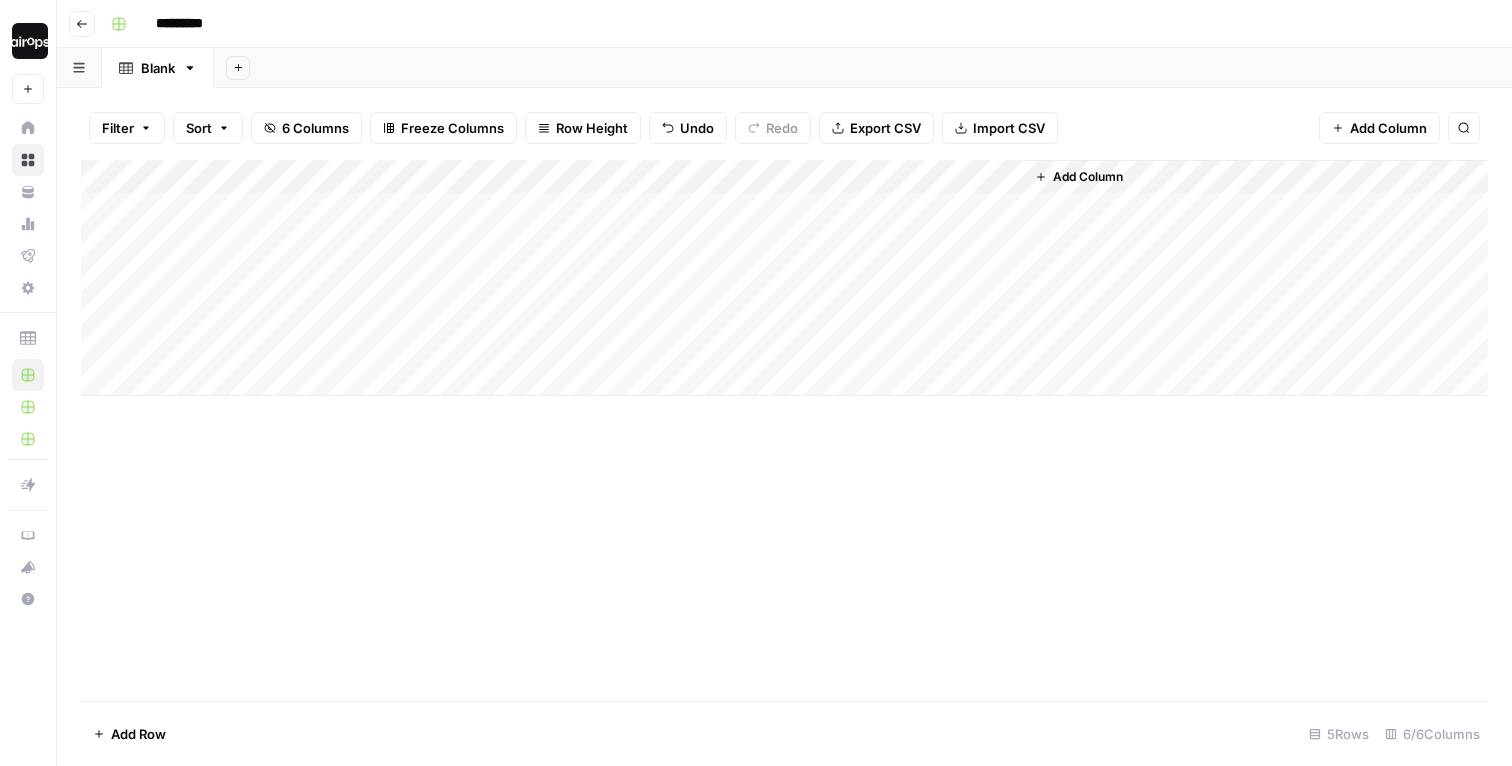 click on "Add Column" at bounding box center (784, 278) 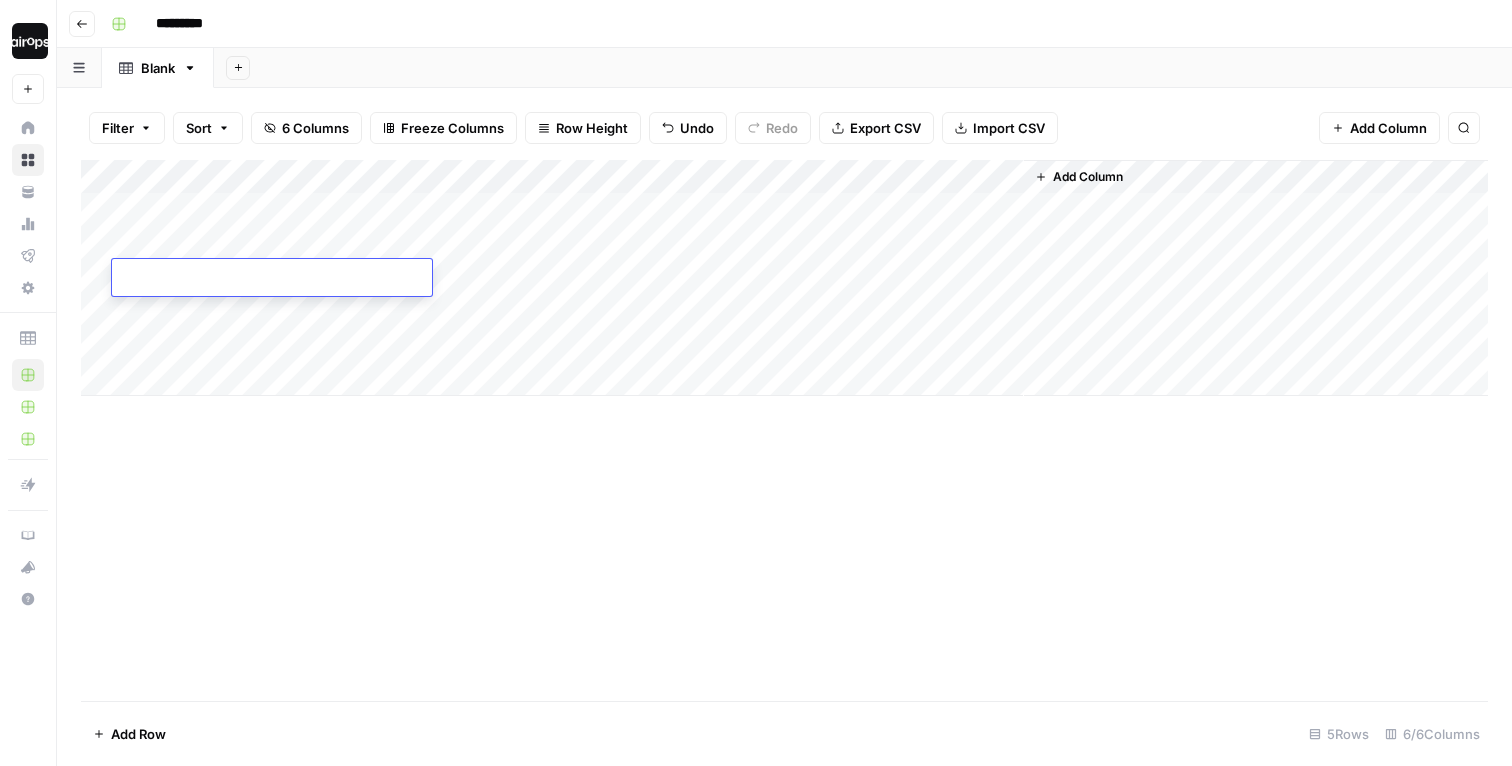 type on "**********" 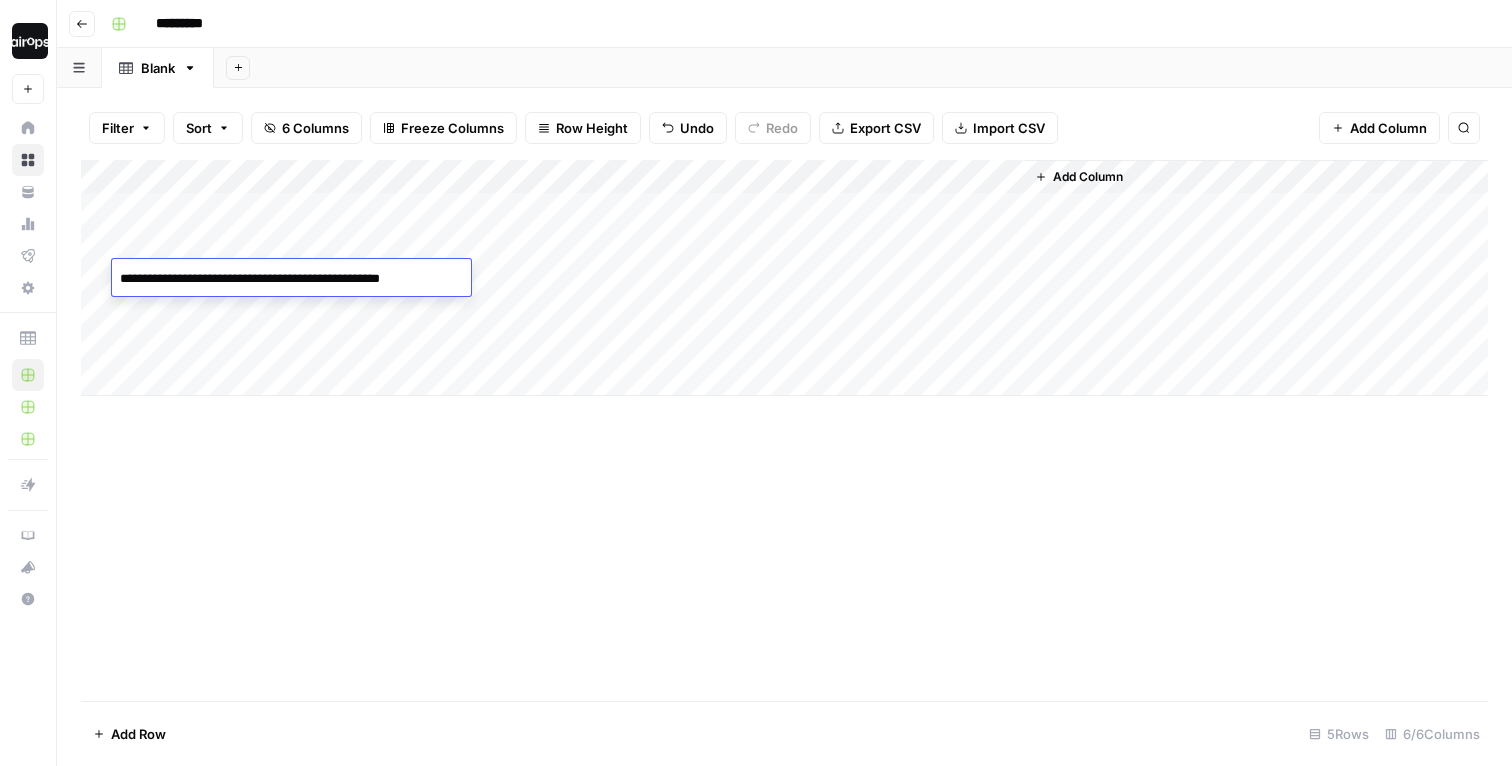 click on "Add Column" at bounding box center [784, 278] 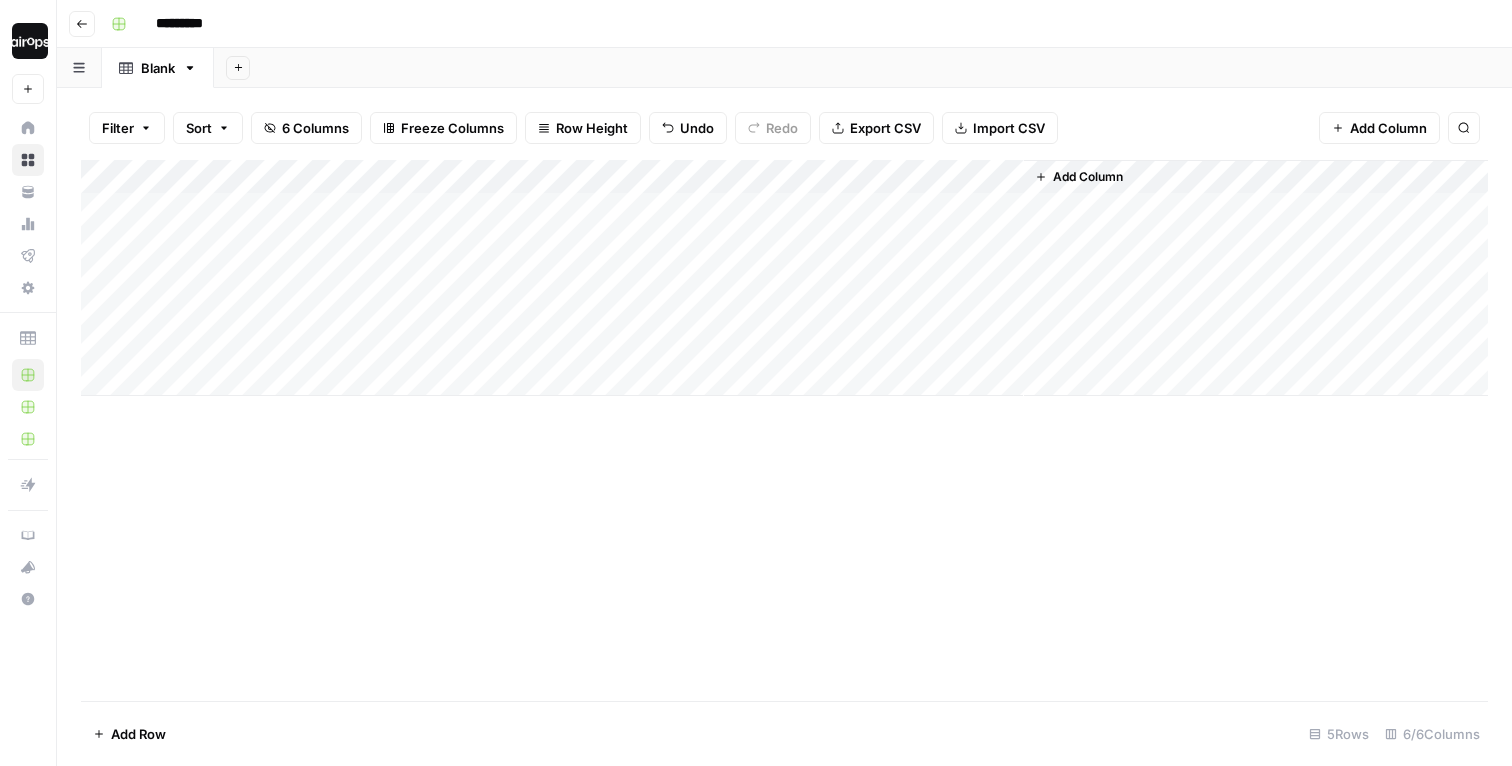 click on "Add Column" at bounding box center [784, 278] 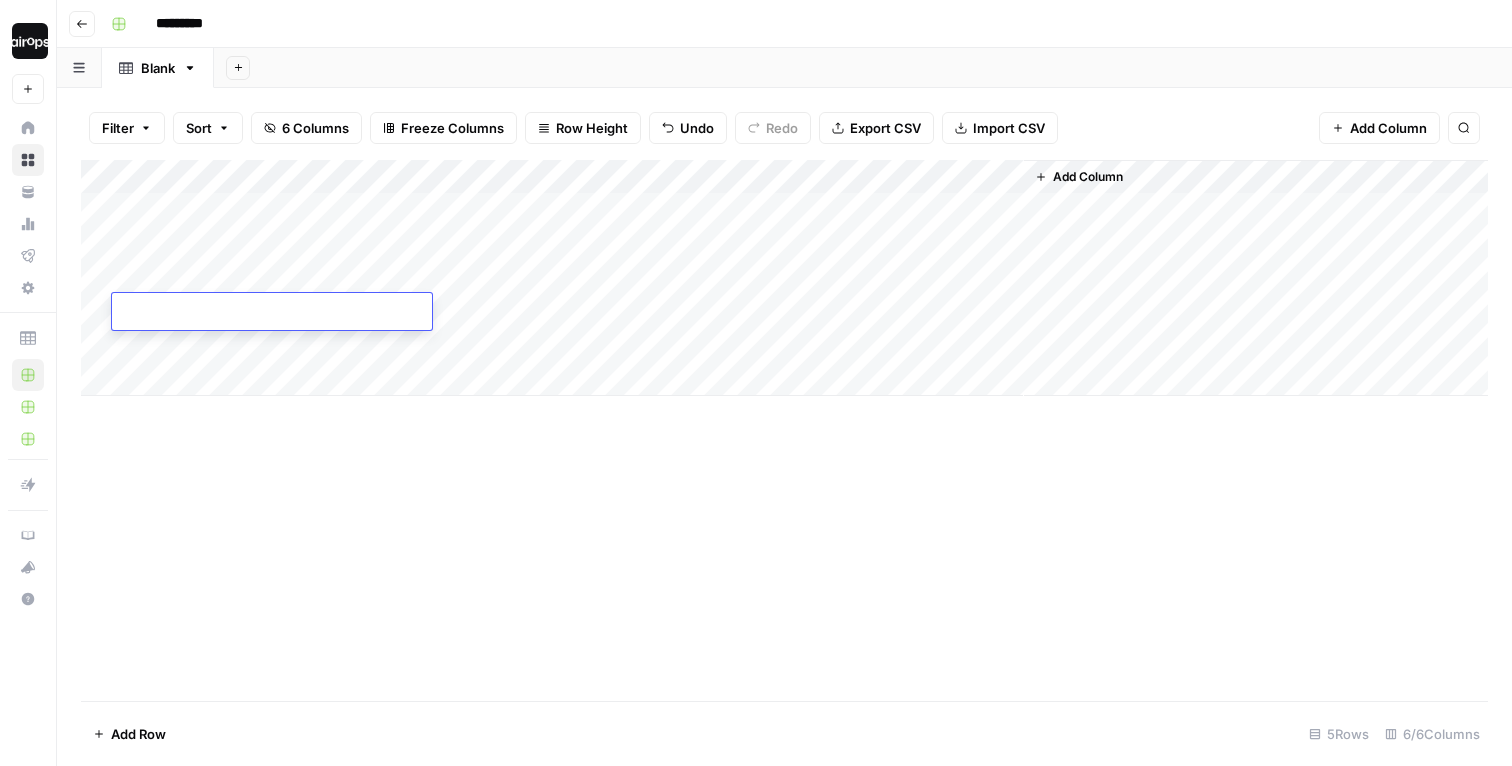 click at bounding box center [272, 313] 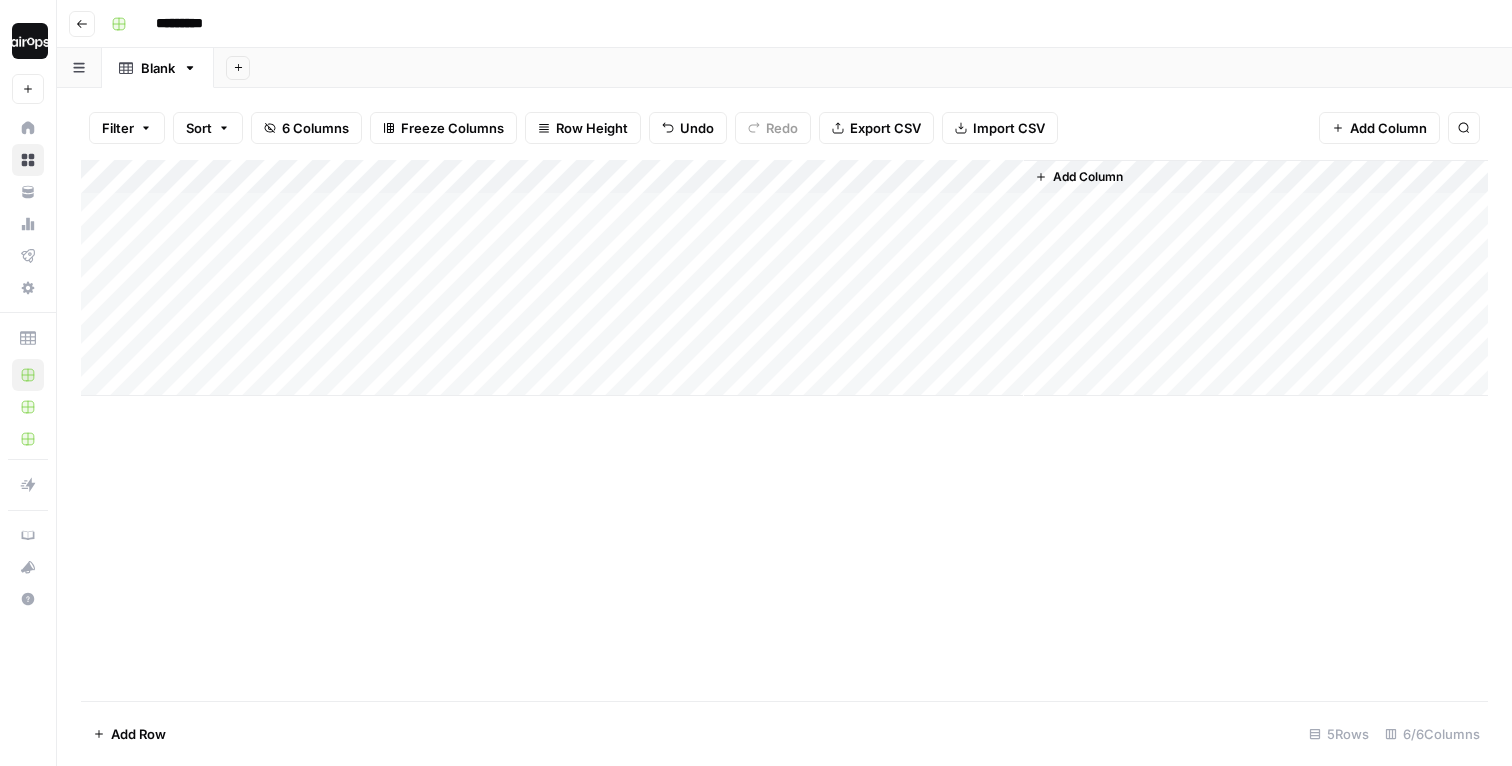 click on "Add Column" at bounding box center [784, 278] 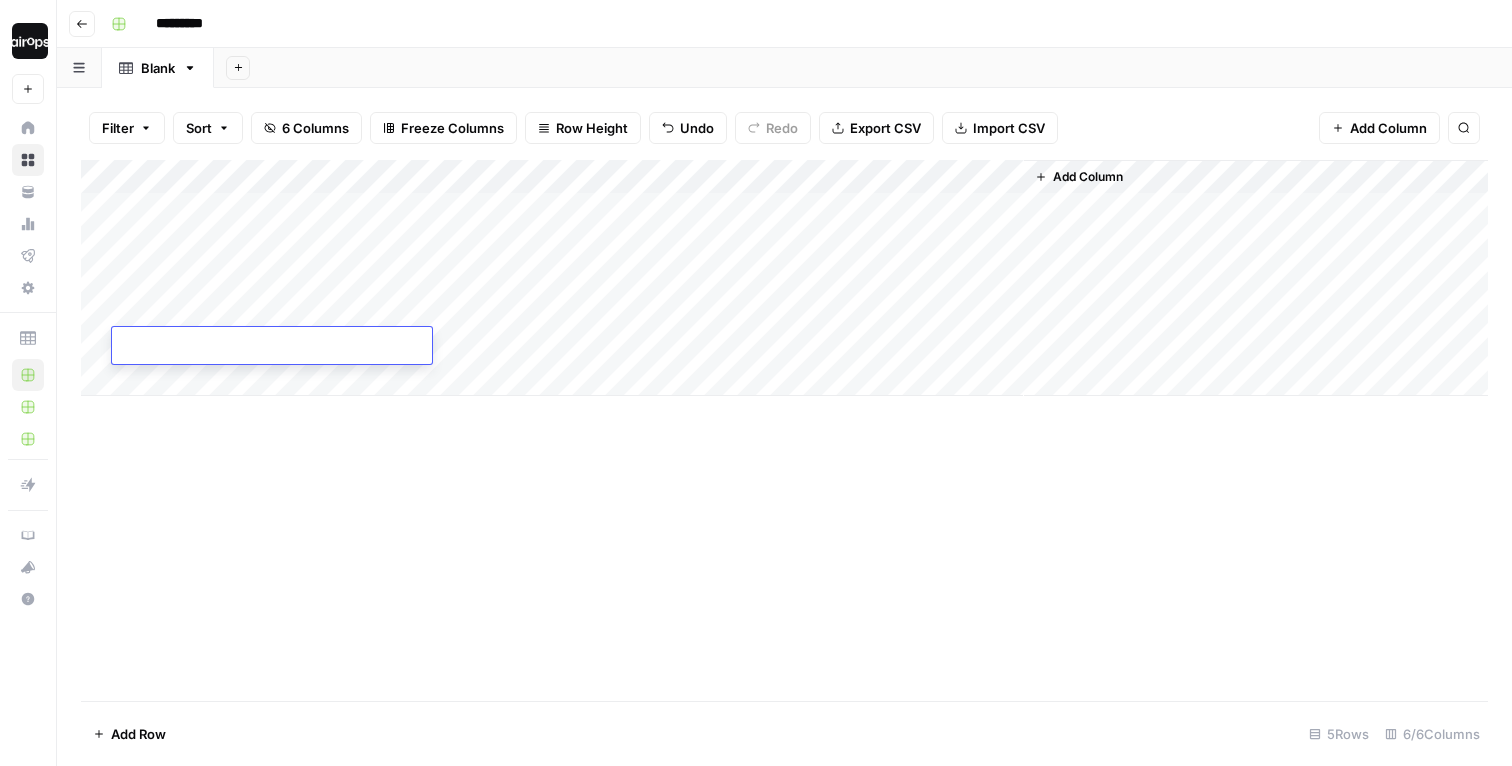 click at bounding box center (272, 347) 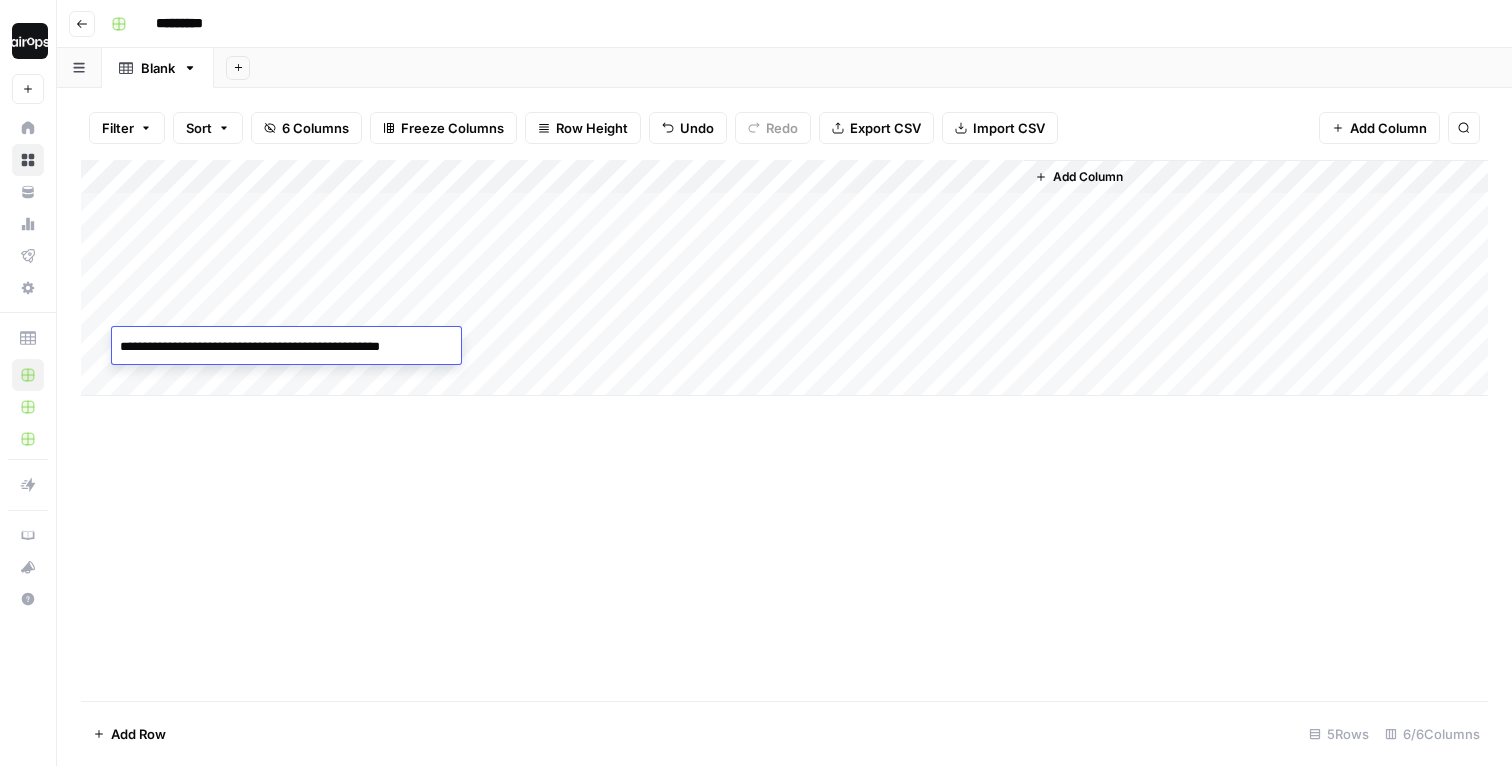 click on "Add Column" at bounding box center [784, 278] 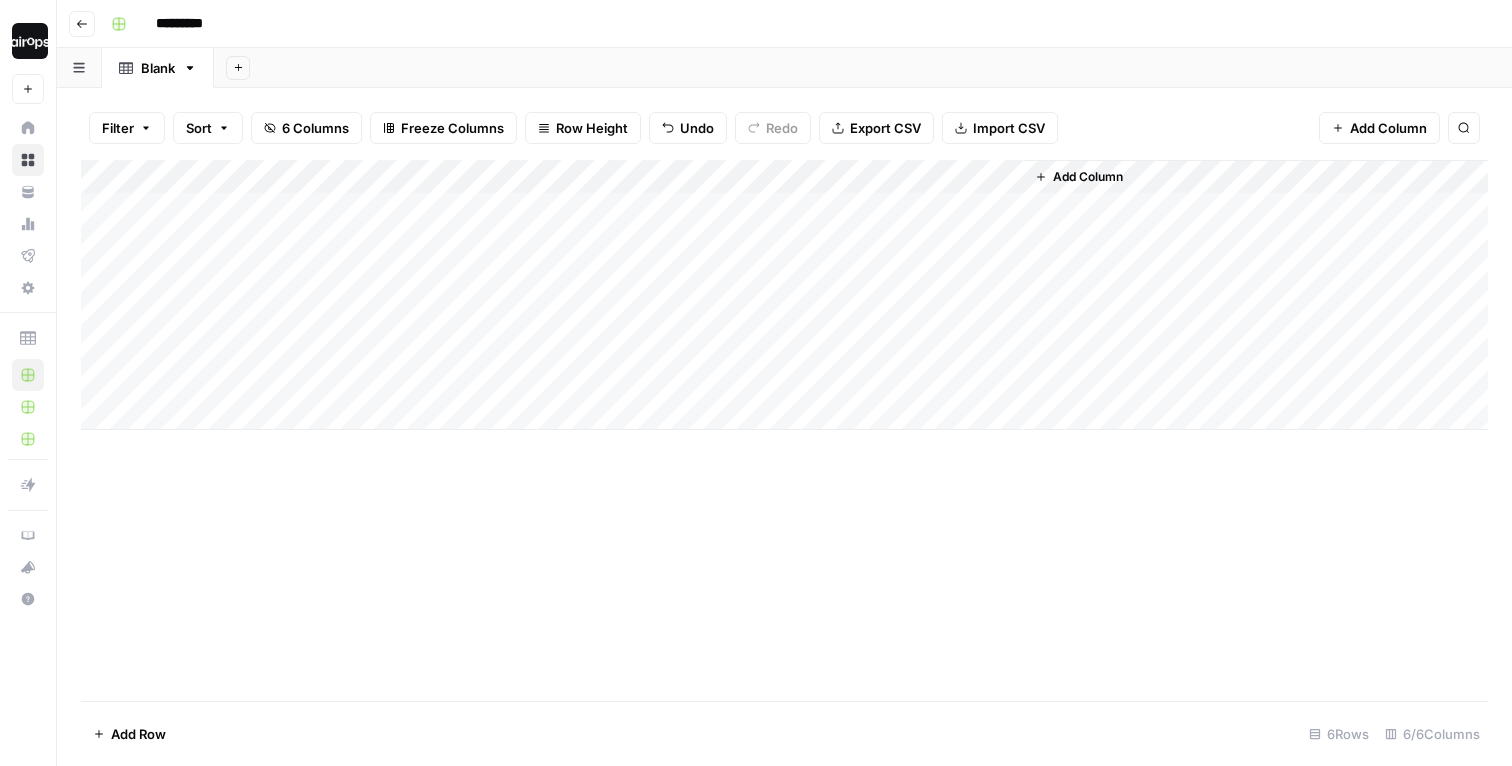 click on "Add Column" at bounding box center (784, 295) 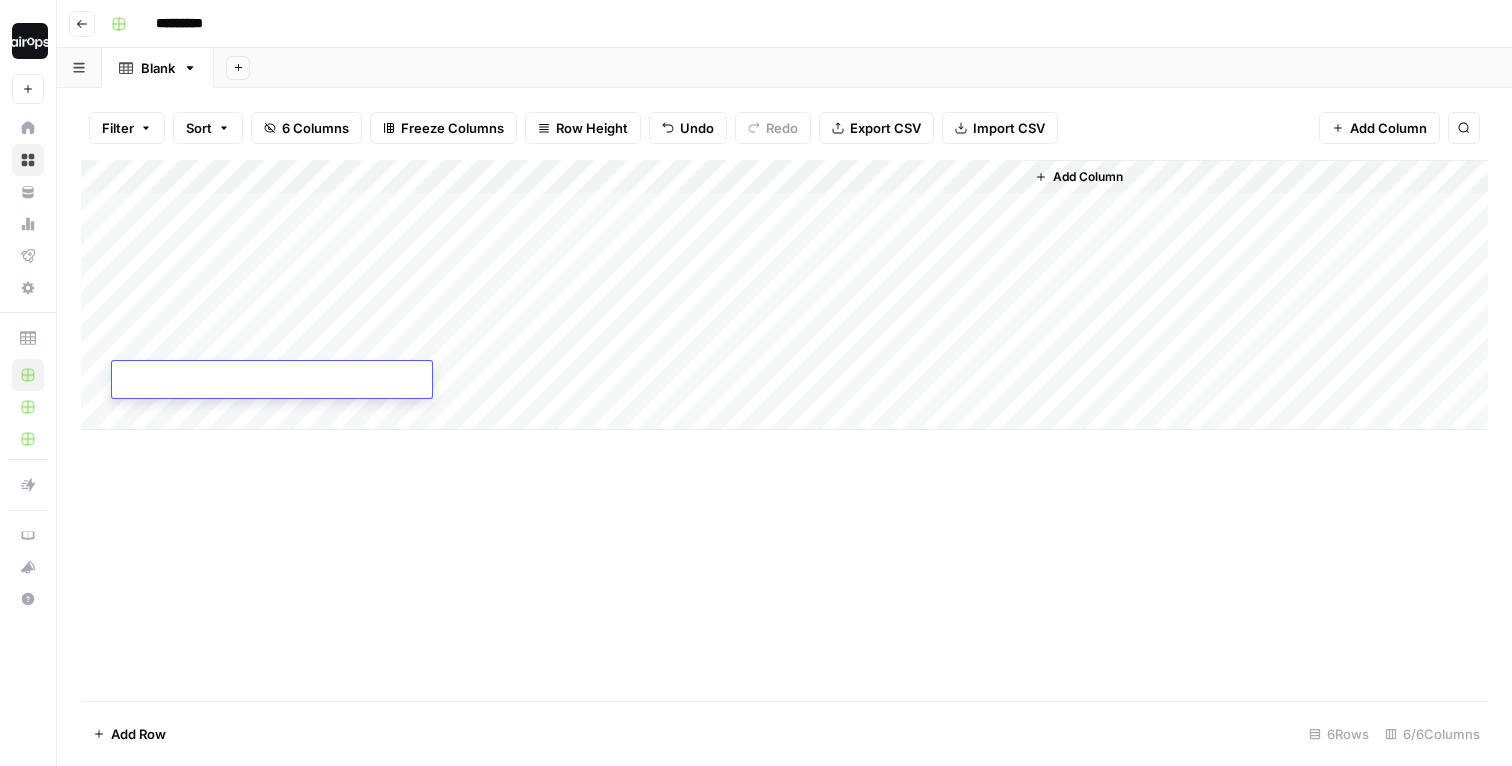 click at bounding box center (272, 381) 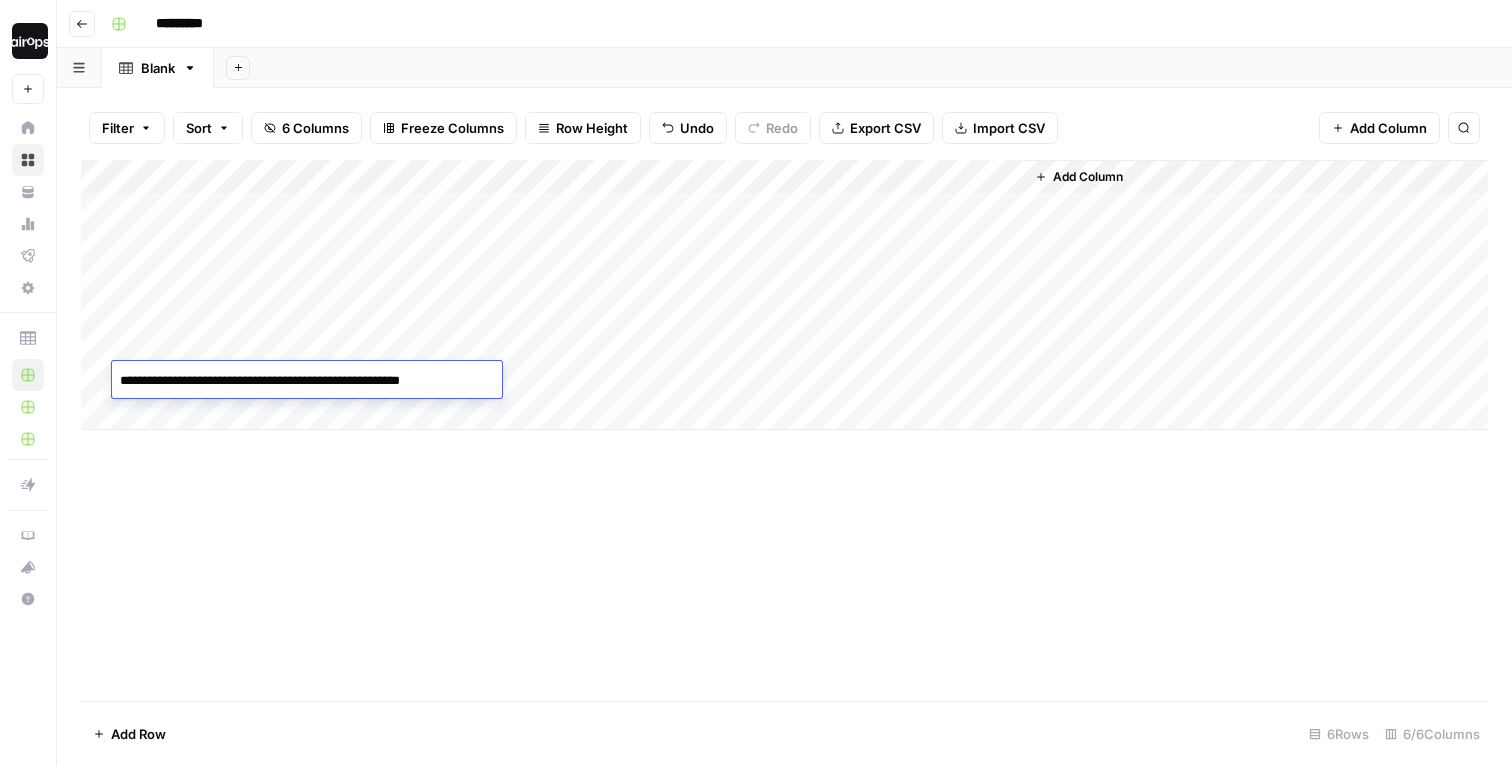click on "Add Column" at bounding box center [784, 430] 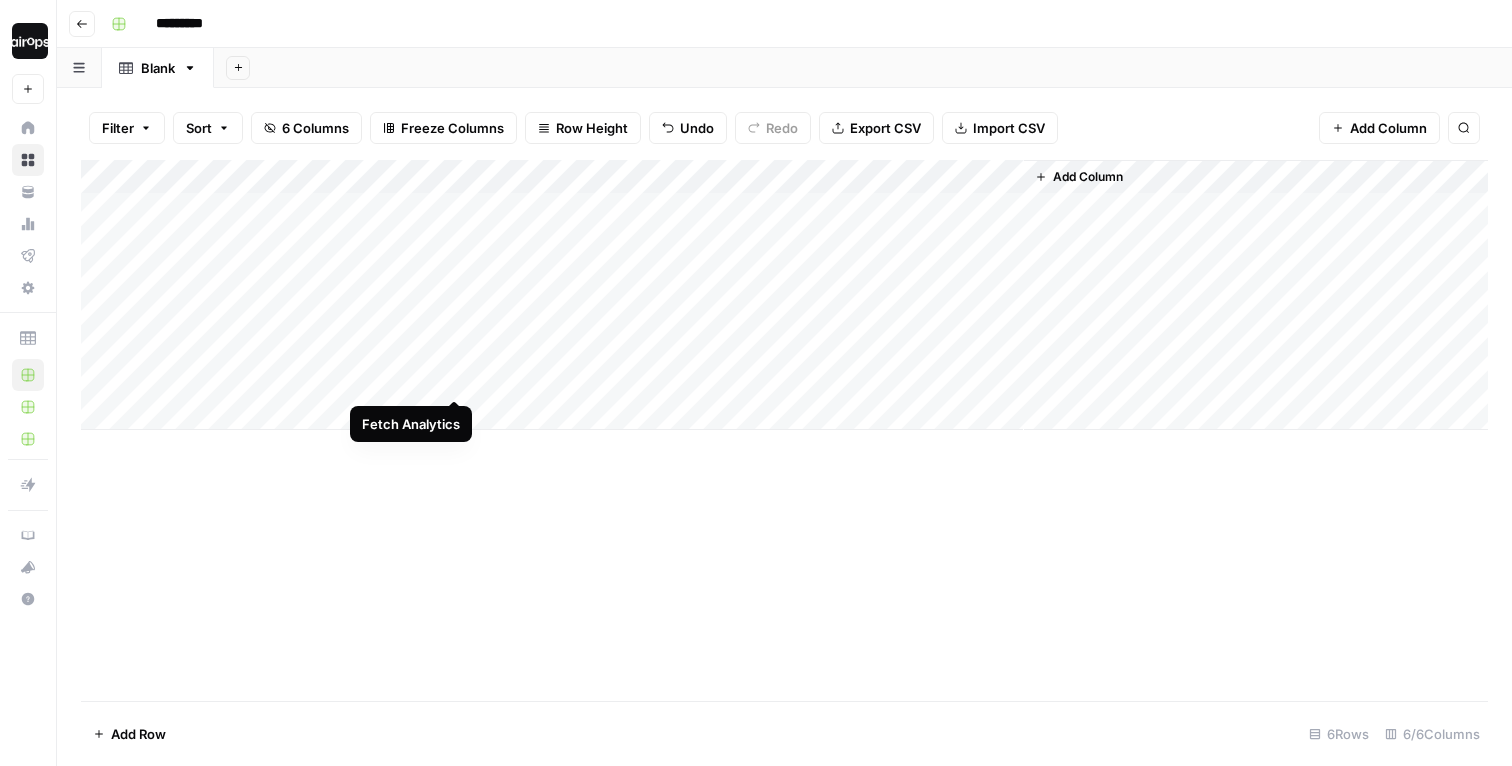 click on "Add Column" at bounding box center (784, 295) 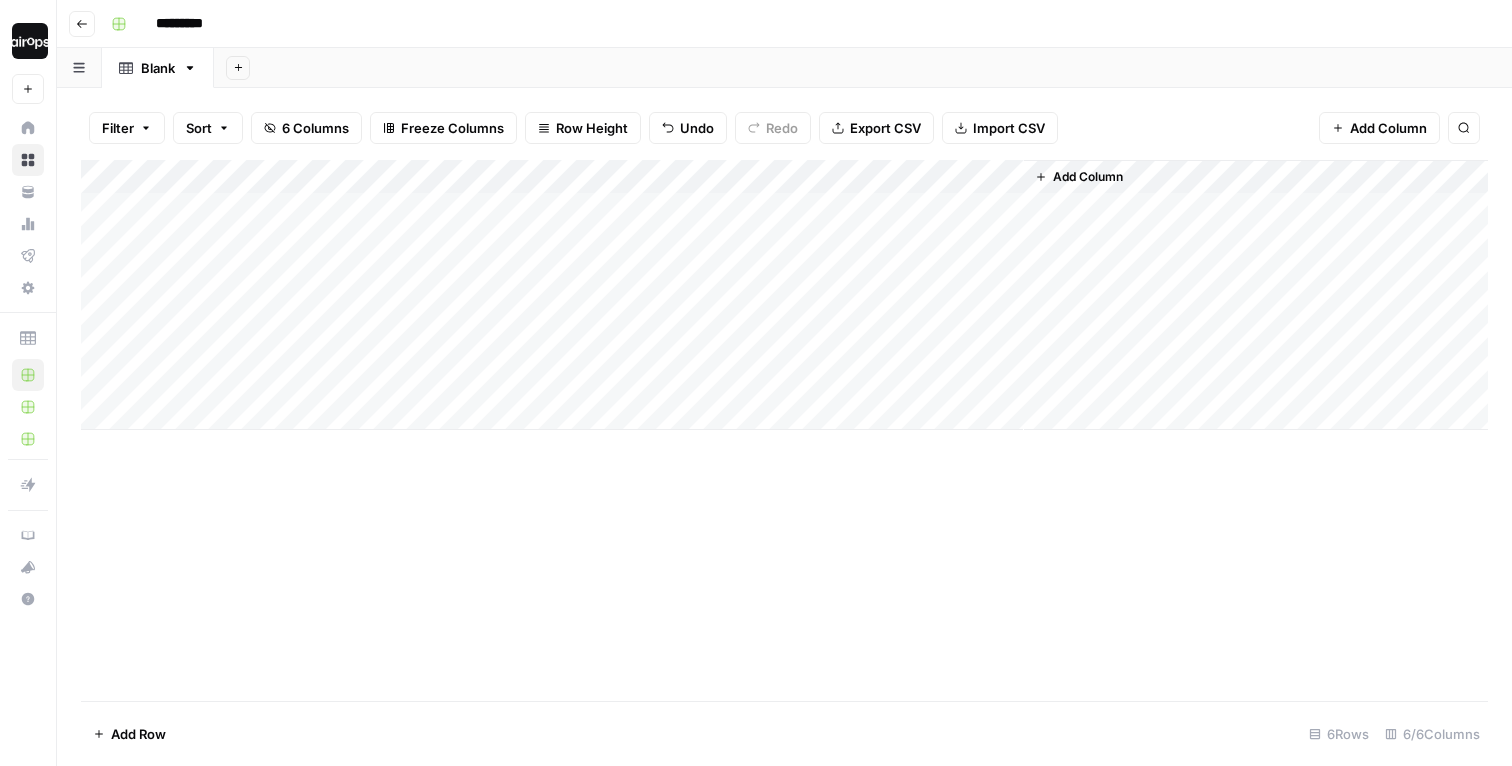 click on "Add Column" at bounding box center (784, 295) 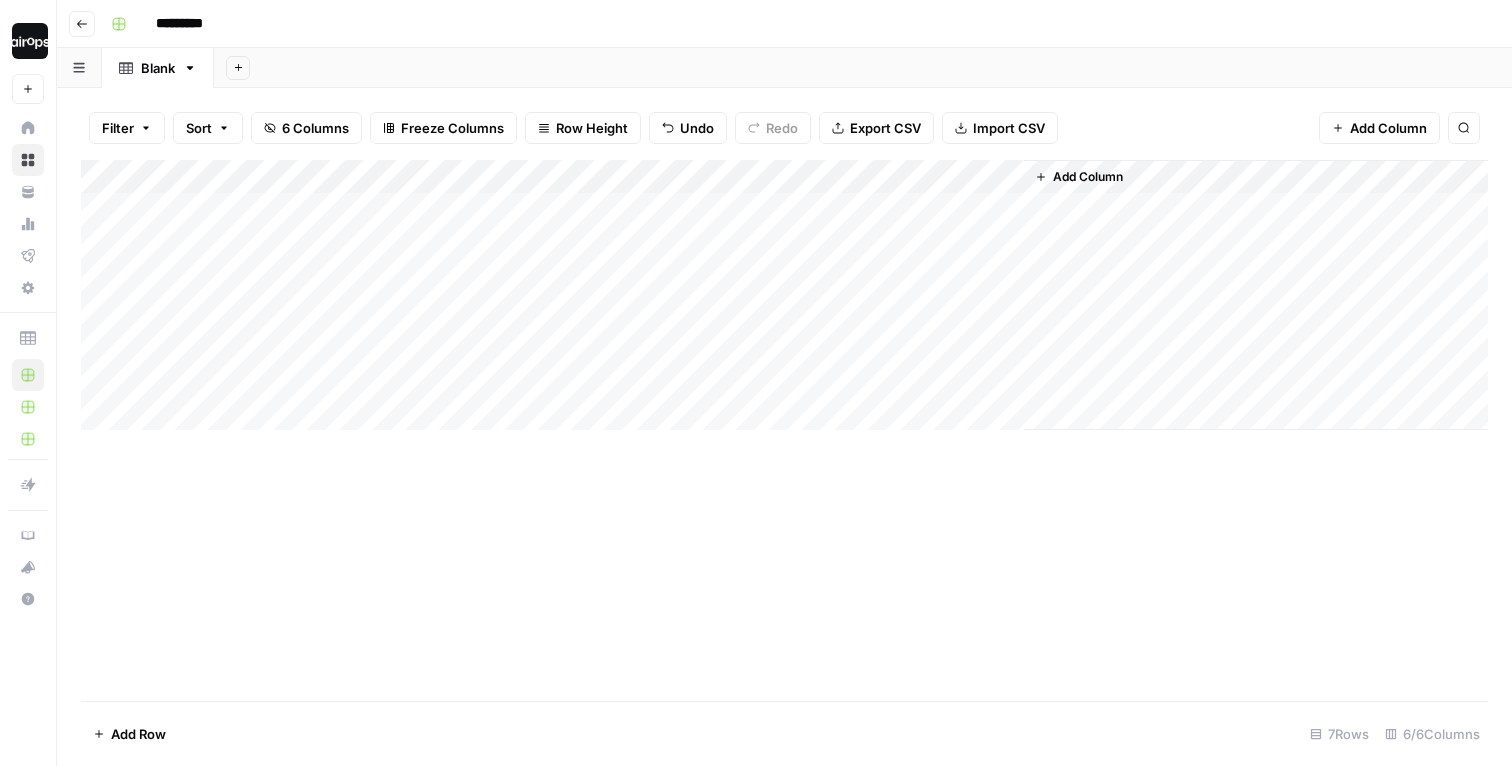 scroll, scrollTop: 0, scrollLeft: 0, axis: both 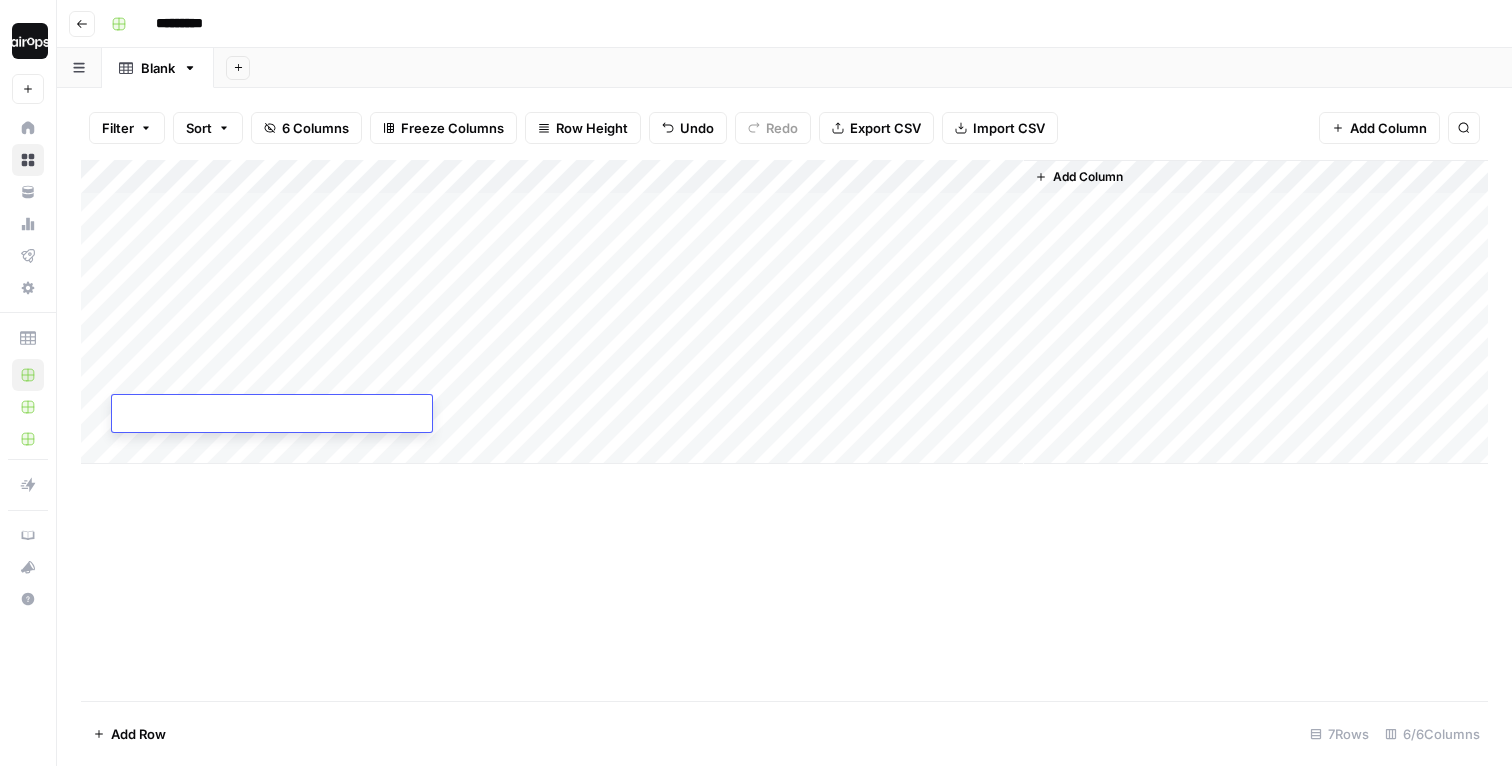 type on "**********" 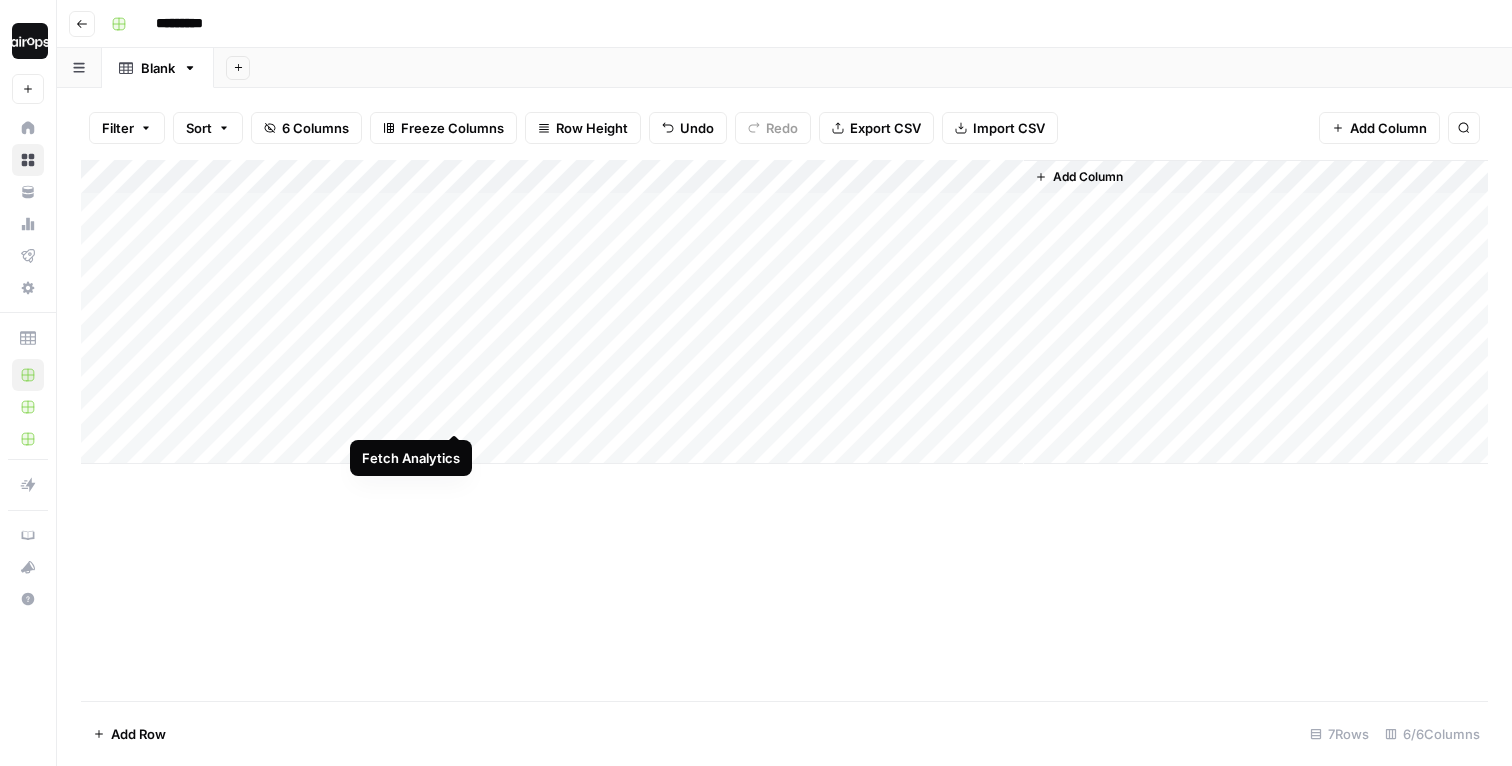 click on "Add Column" at bounding box center (784, 312) 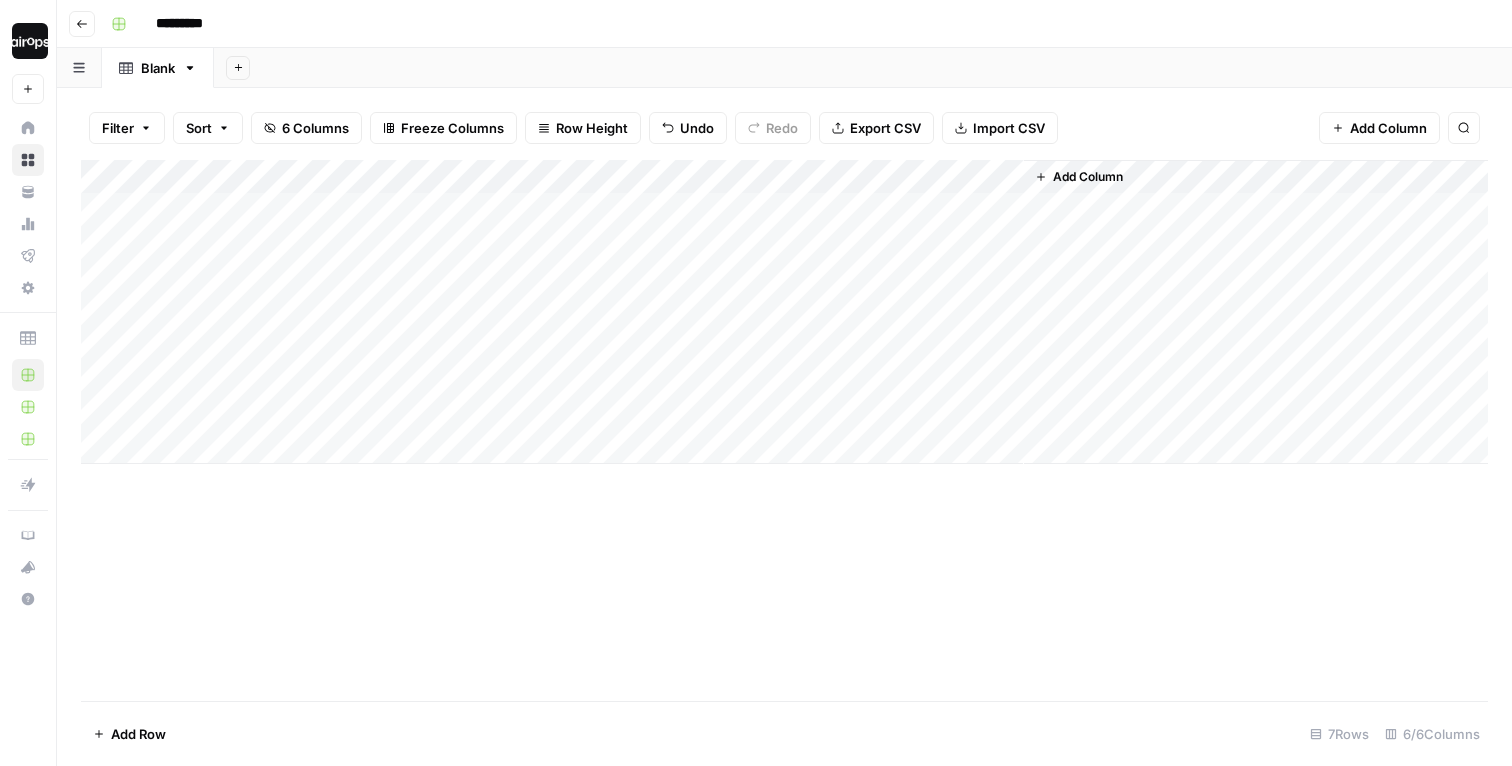 click on "Add Column" at bounding box center [784, 312] 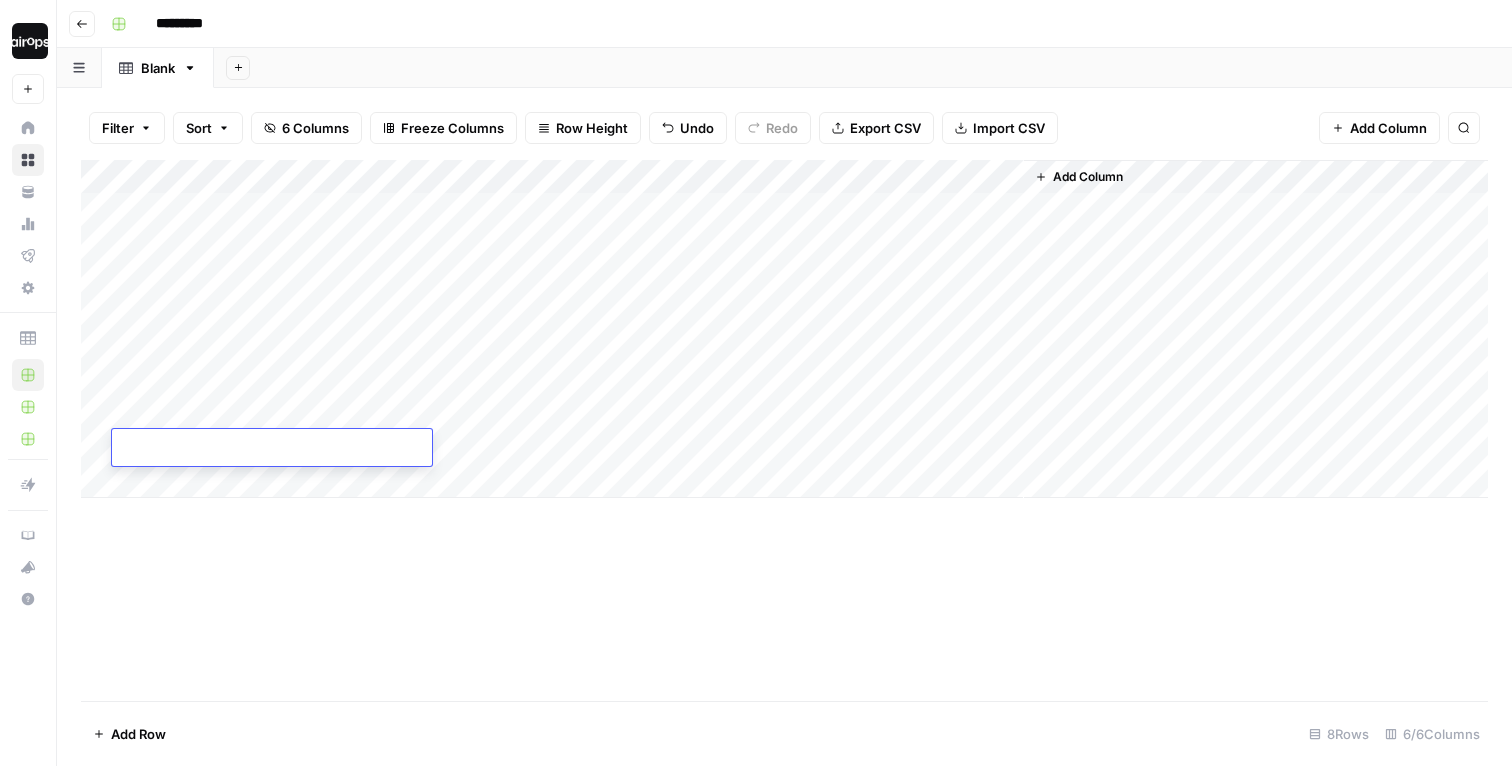 click on "Add Column" at bounding box center [784, 430] 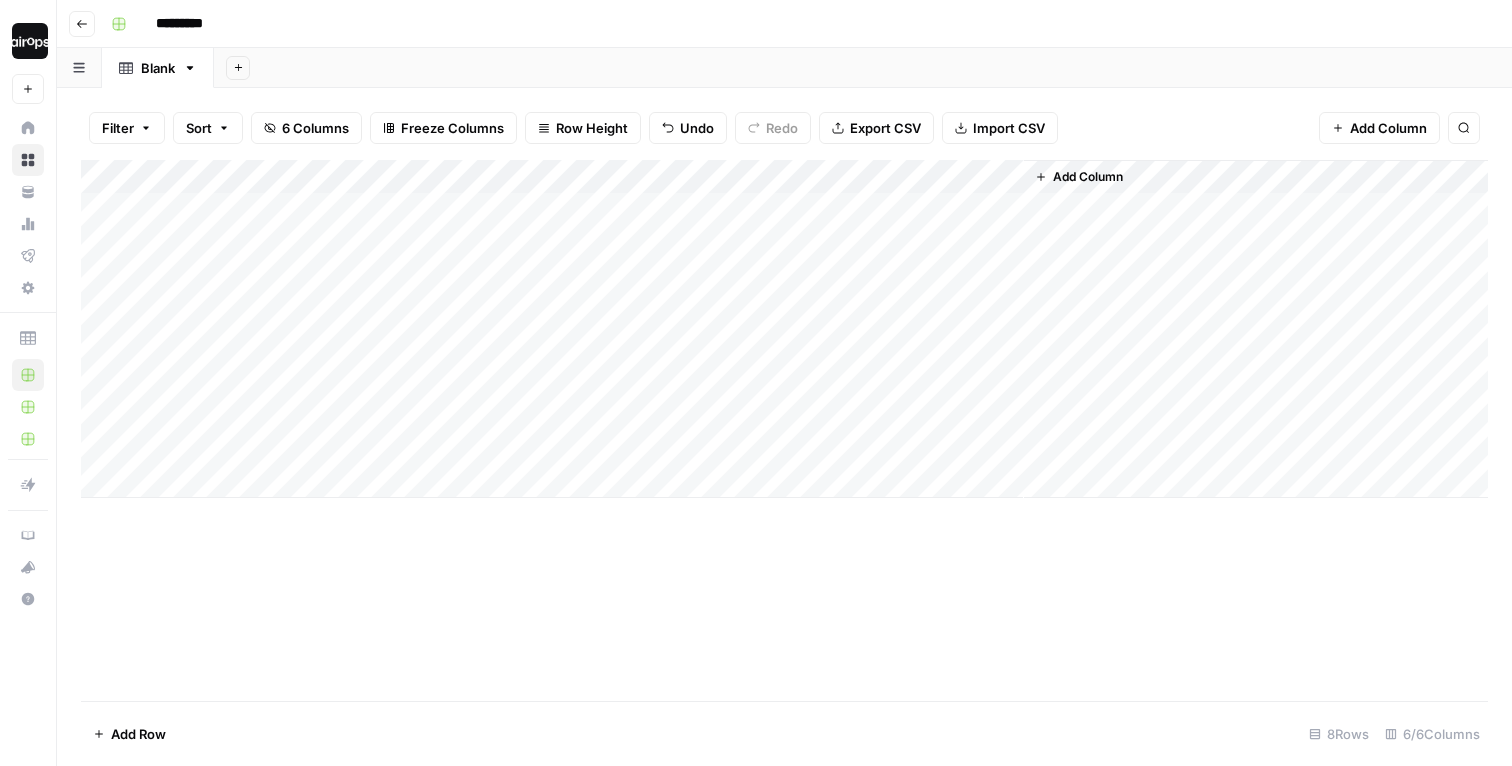 click on "Add Column" at bounding box center [784, 329] 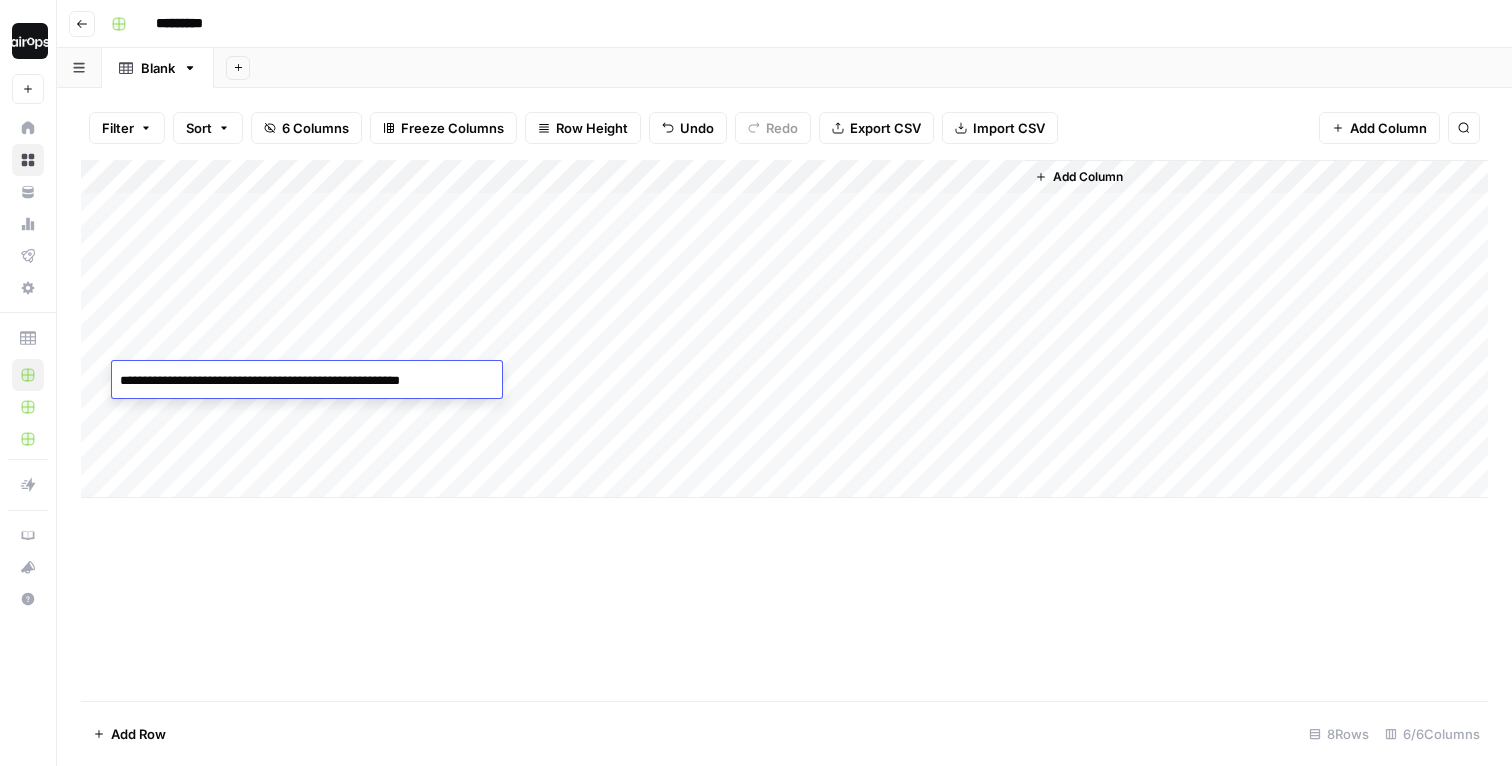 click on "**********" at bounding box center [303, 381] 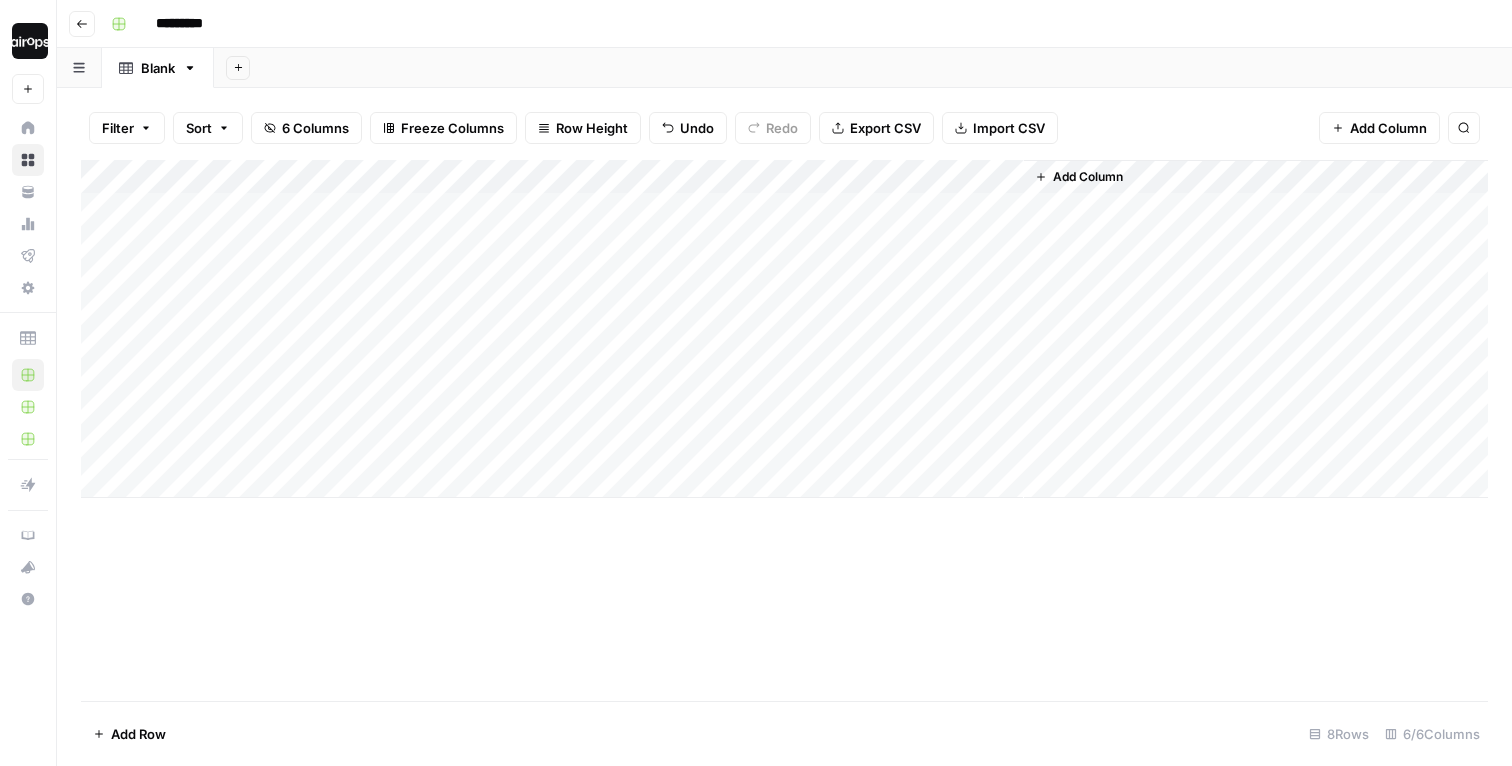 click on "Filter Sort 6 Columns Freeze Columns Row Height Undo Redo Export CSV Import CSV Add Column Search" at bounding box center (784, 128) 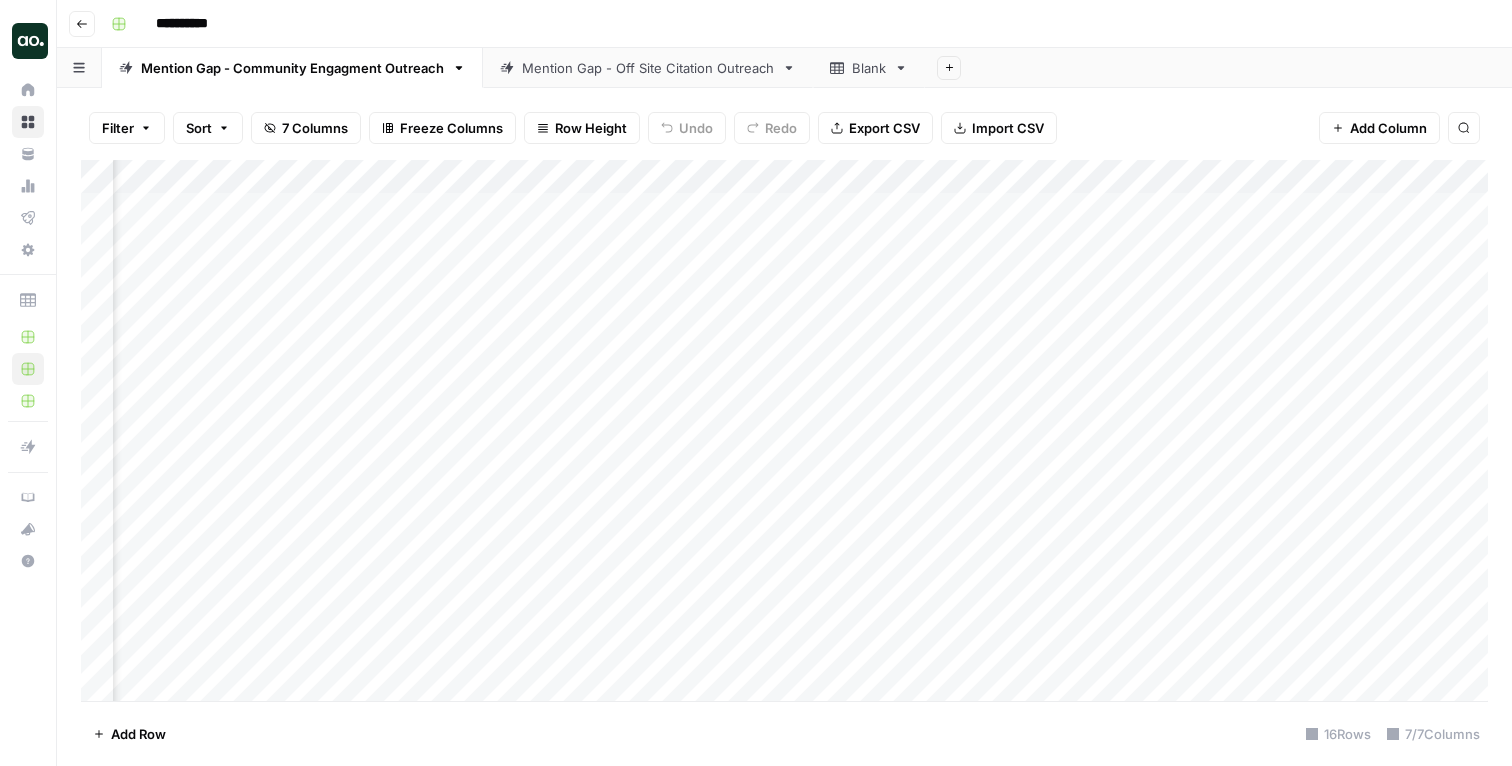 scroll, scrollTop: 0, scrollLeft: 0, axis: both 